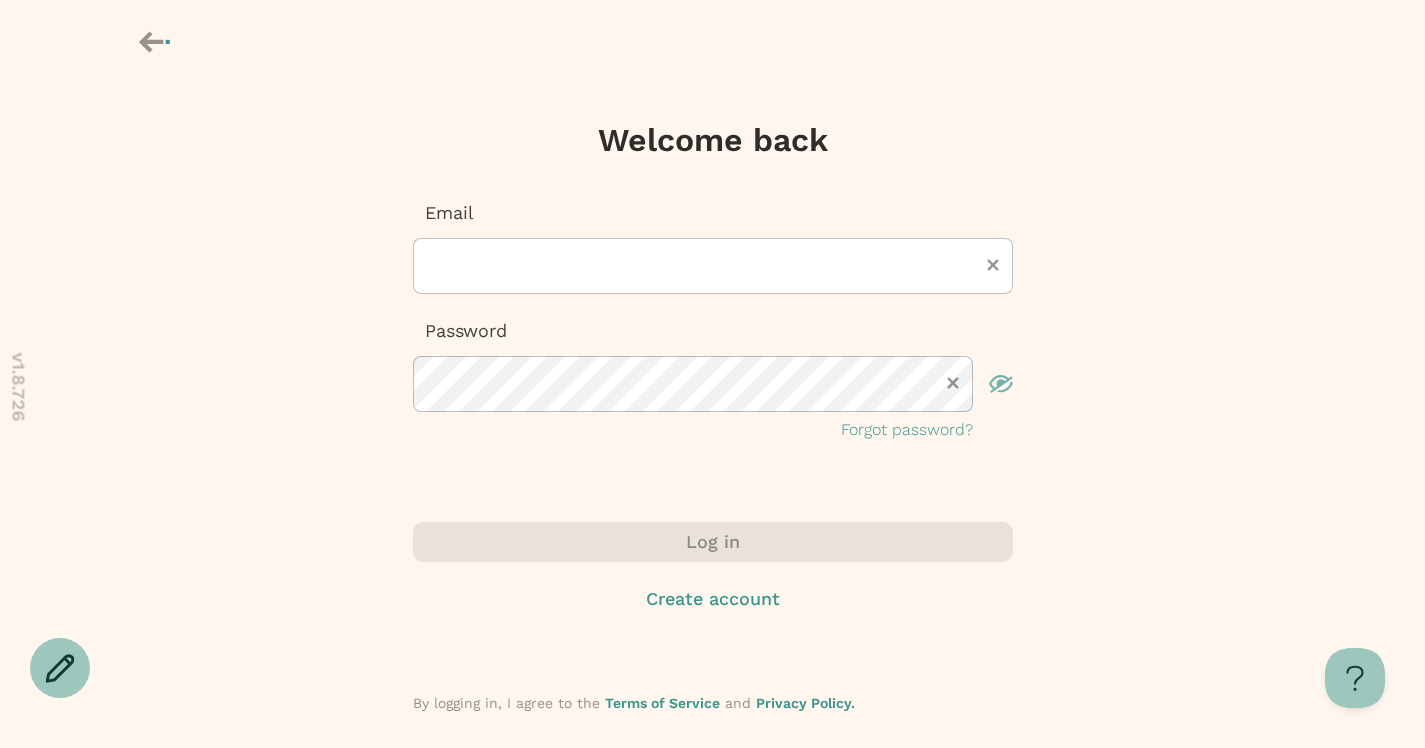 scroll, scrollTop: 0, scrollLeft: 0, axis: both 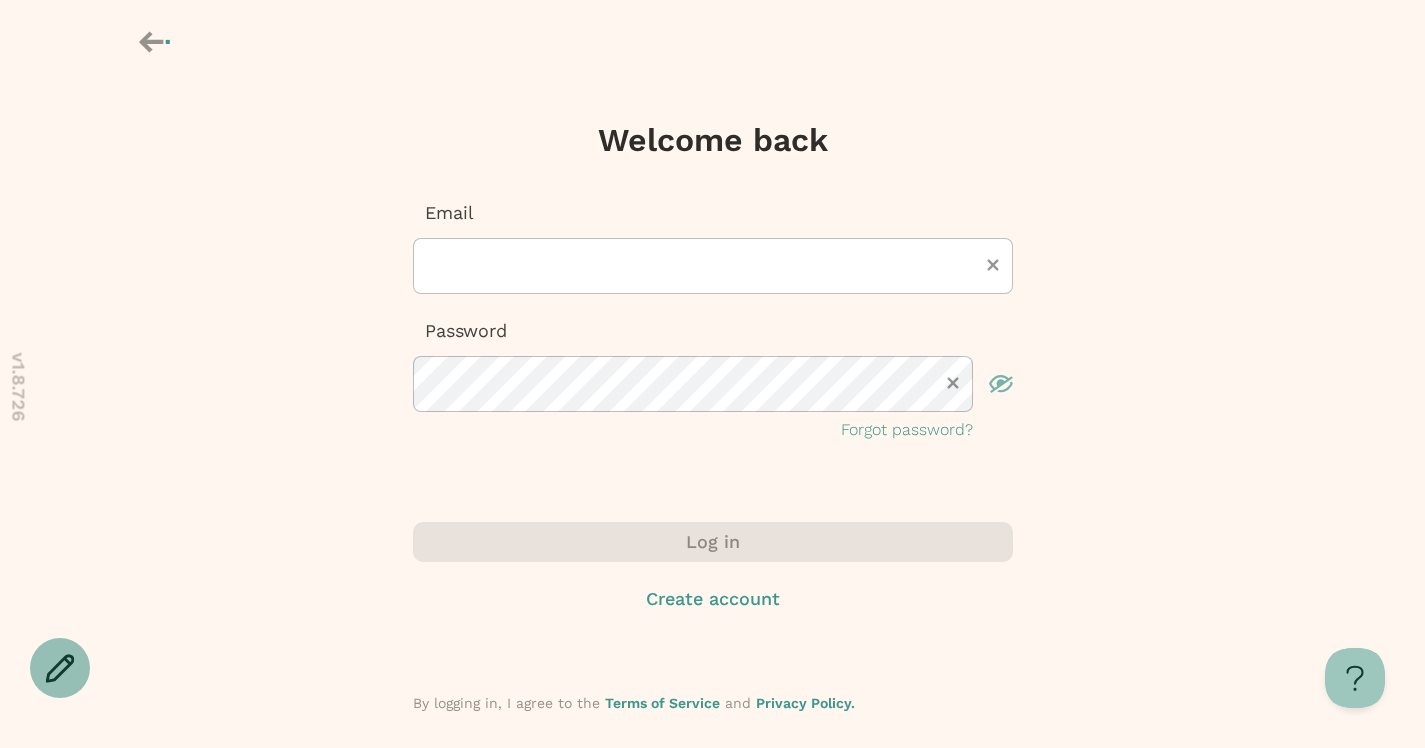 click at bounding box center (60, 668) 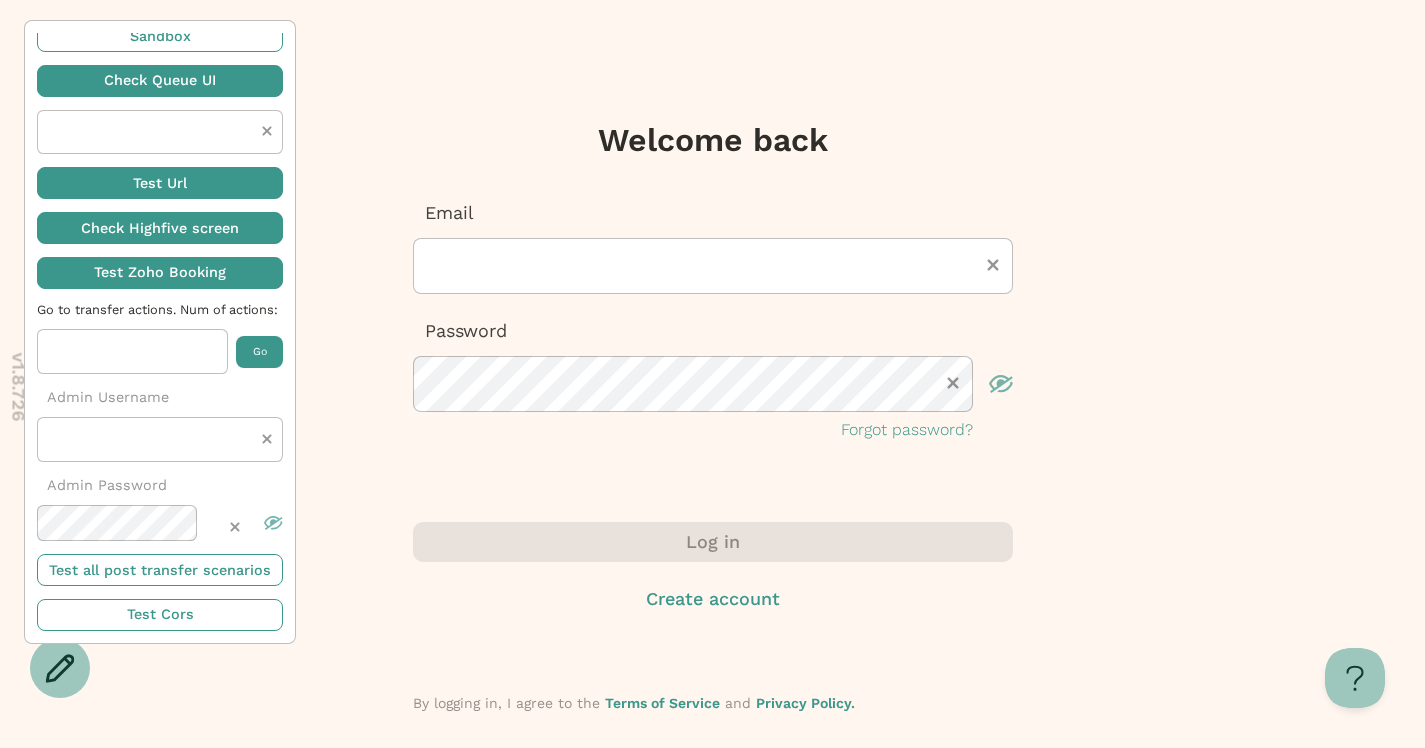 scroll, scrollTop: 0, scrollLeft: 0, axis: both 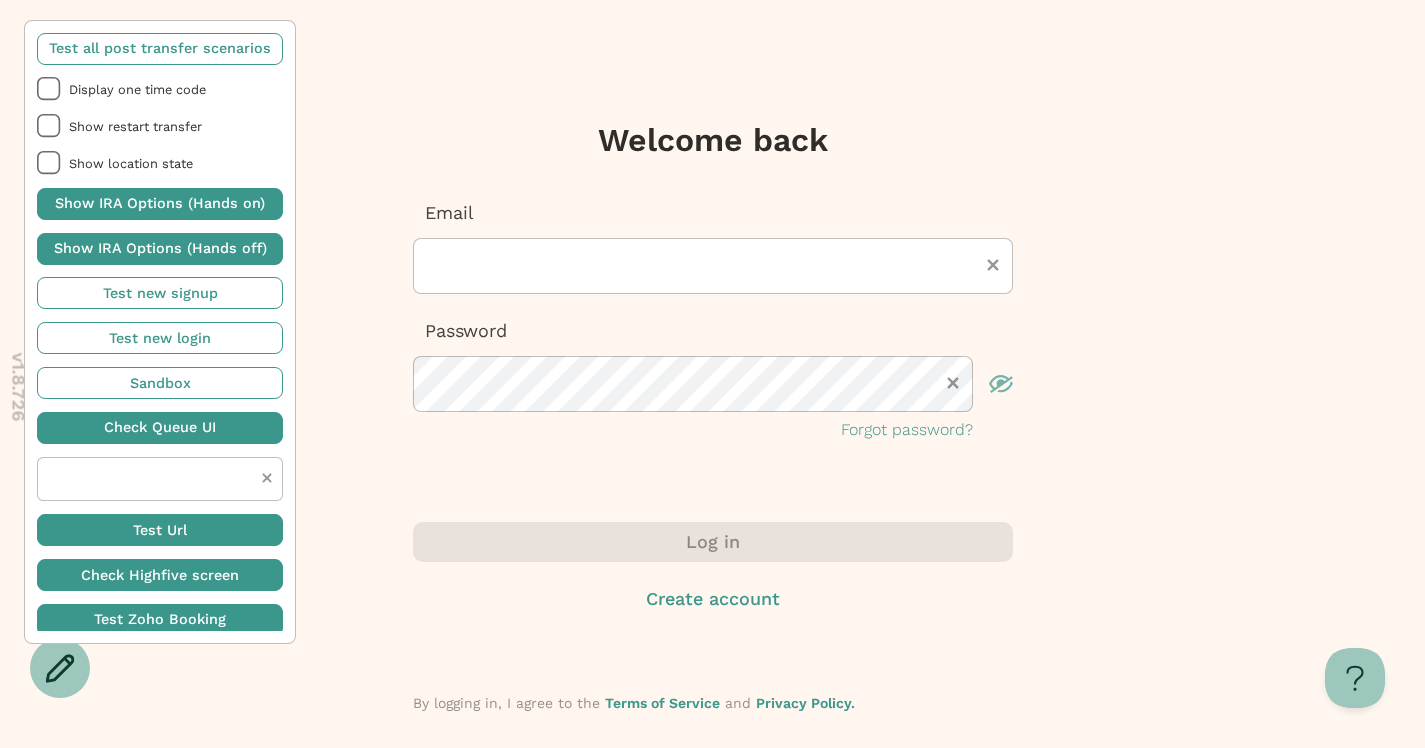click on "Display one time code" at bounding box center [176, 89] 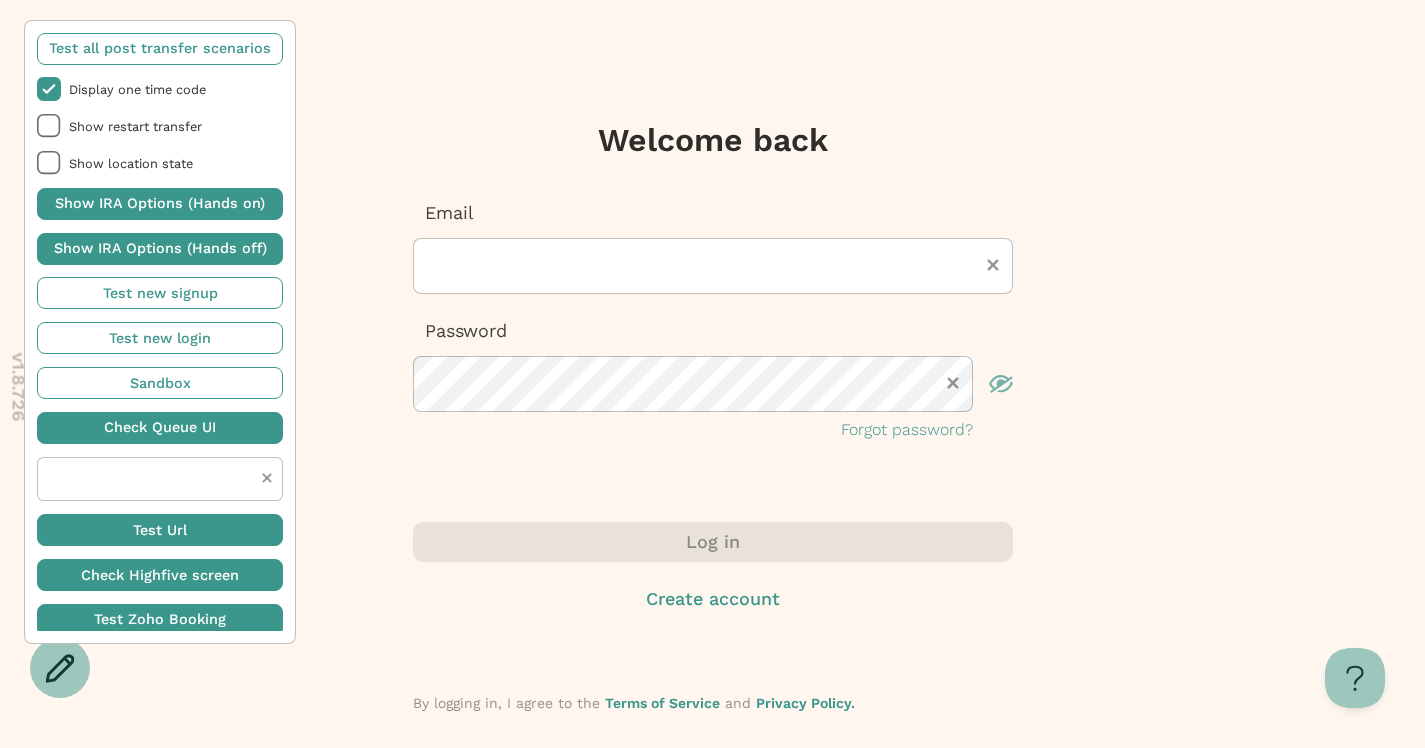 click on "Display one time code" at bounding box center (176, 89) 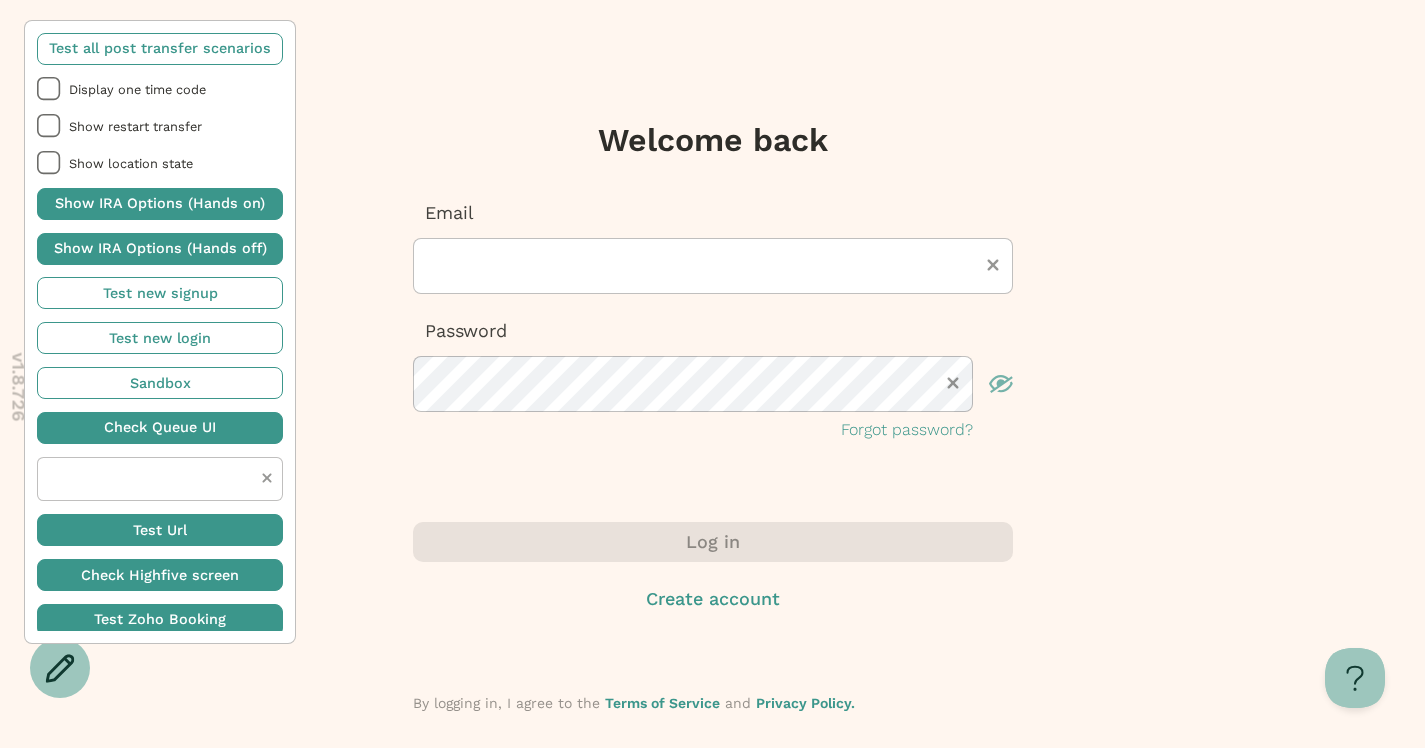click on "v  1.8.726 Test all post transfer scenarios Display one time code Show restart transfer Show location state Show IRA Options (Hands on) Show IRA Options (Hands off) Test new signup Test new login Sandbox Check Queue UI Test Url Check Highfive screen Test Zoho Booking Go to transfer actions. Num of actions:  * Go Admin Username     Admin Password     Test all post transfer scenarios Test Cors Welcome back Email     Password     Forgot password? Log in Create account By logging in, I agree to the   Terms of Service   and   Privacy Policy." at bounding box center (712, 397) 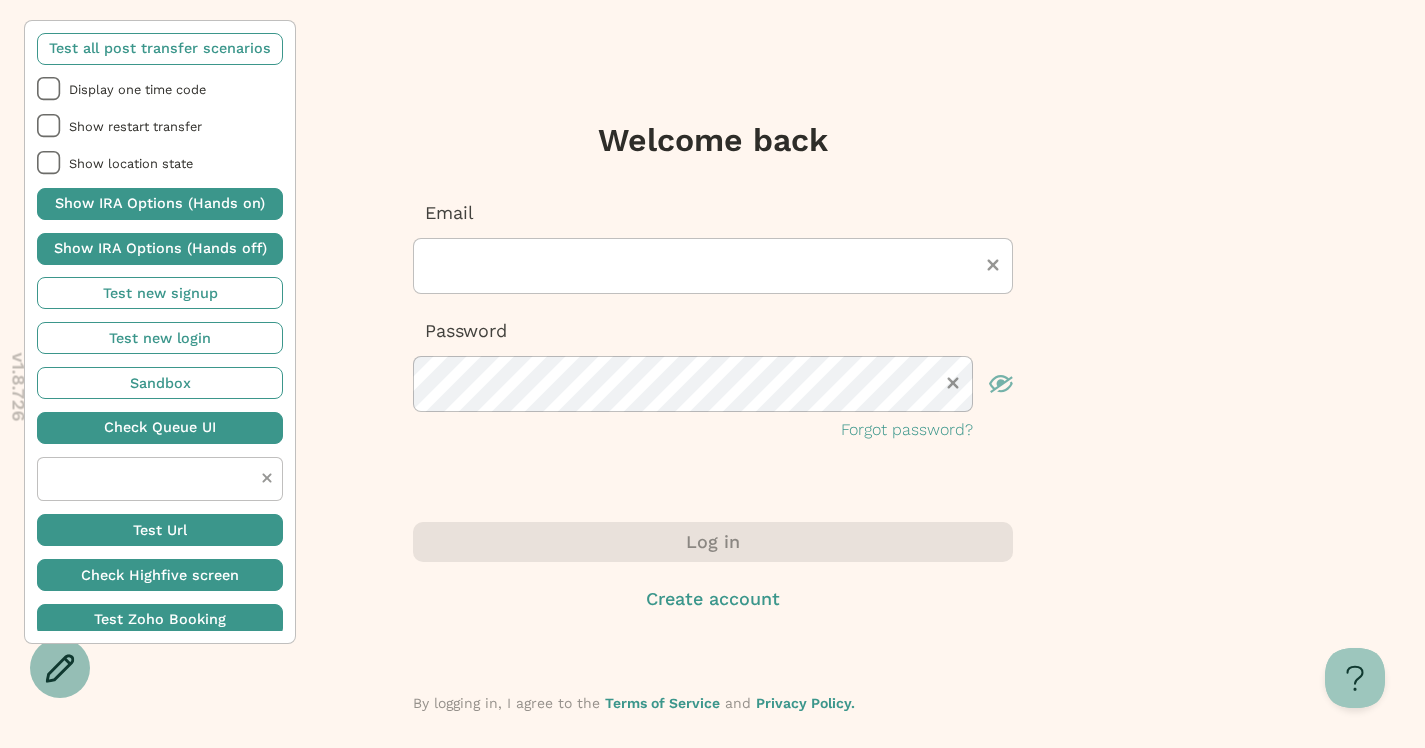 click 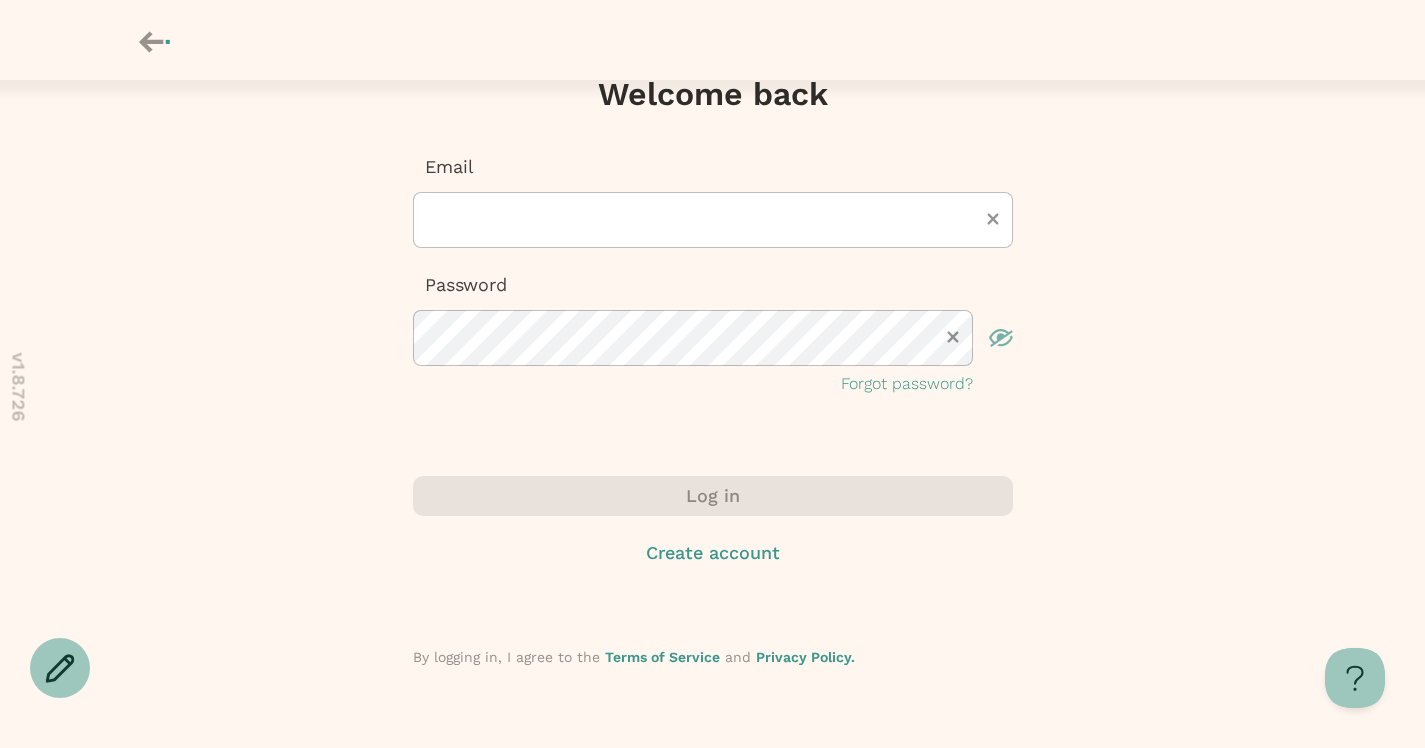 scroll, scrollTop: 0, scrollLeft: 0, axis: both 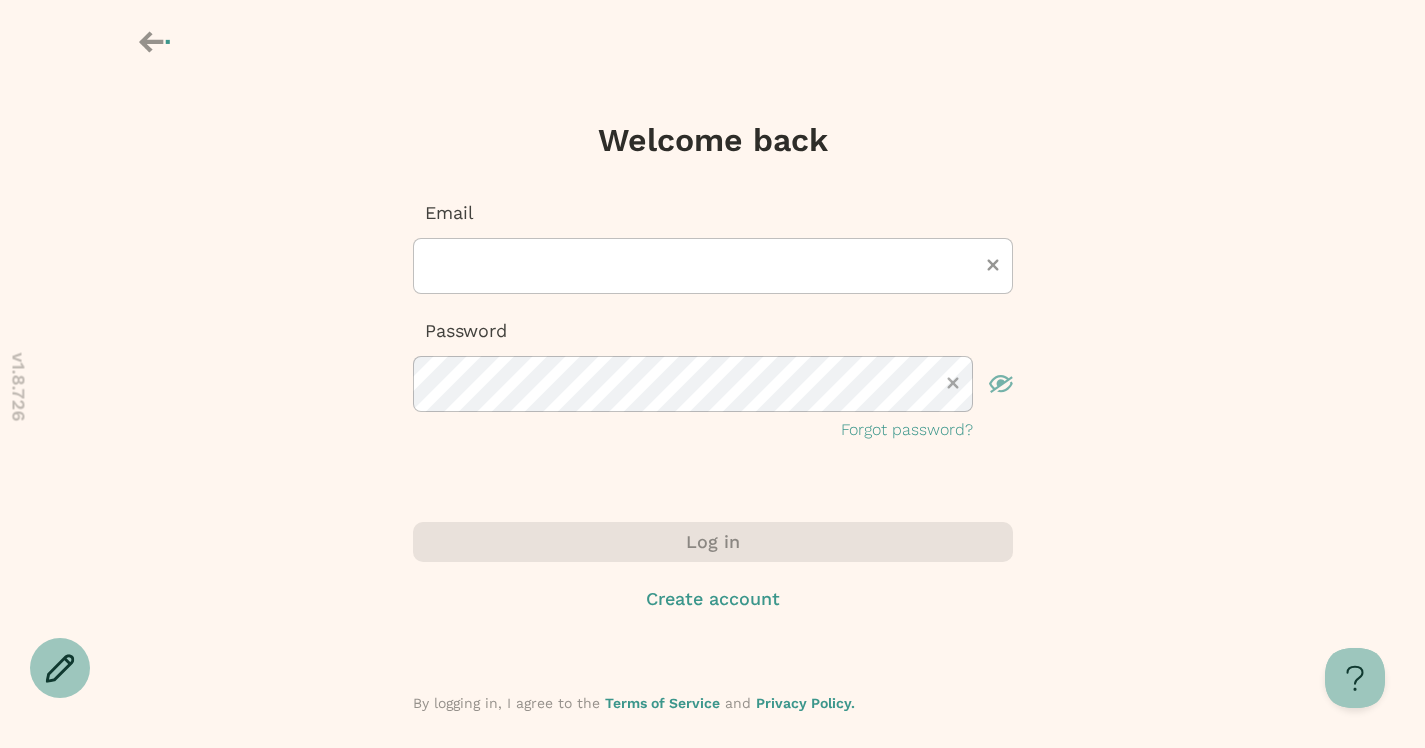 click 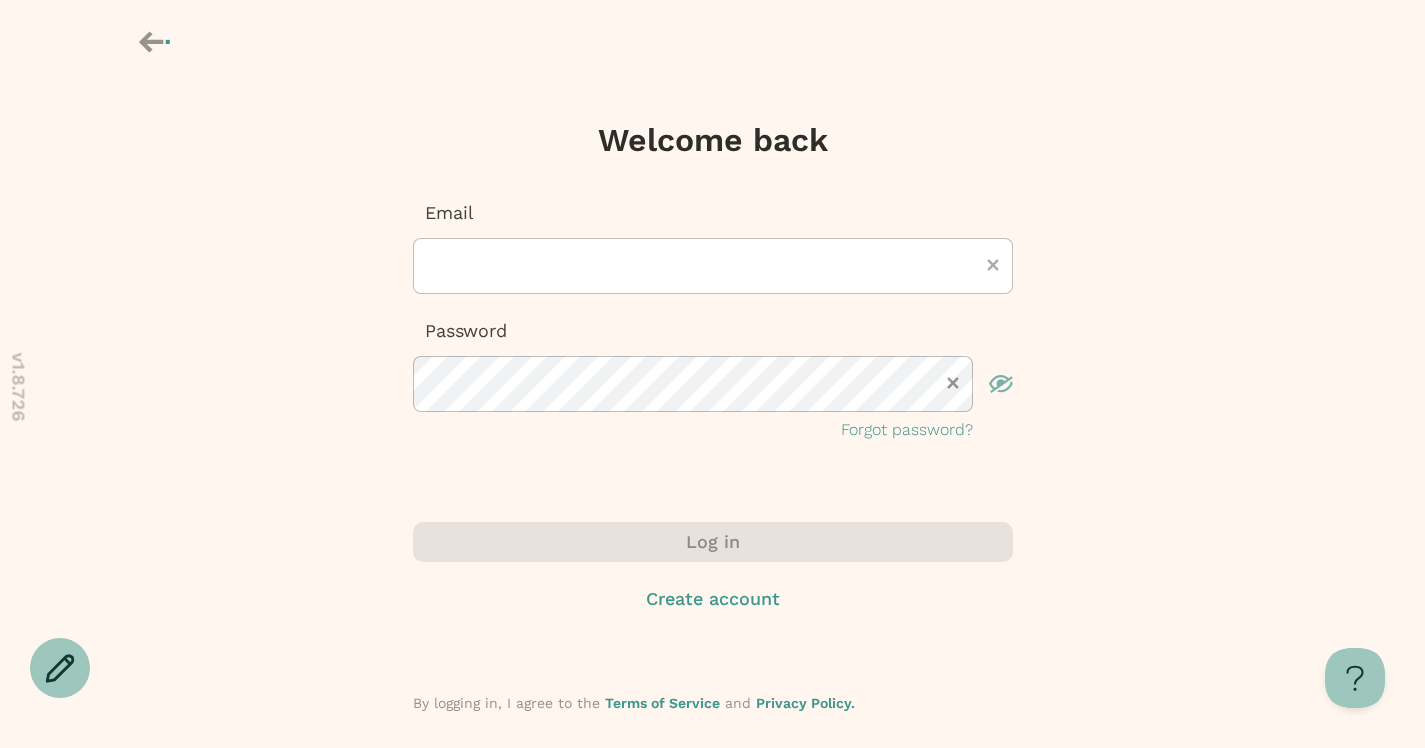 click 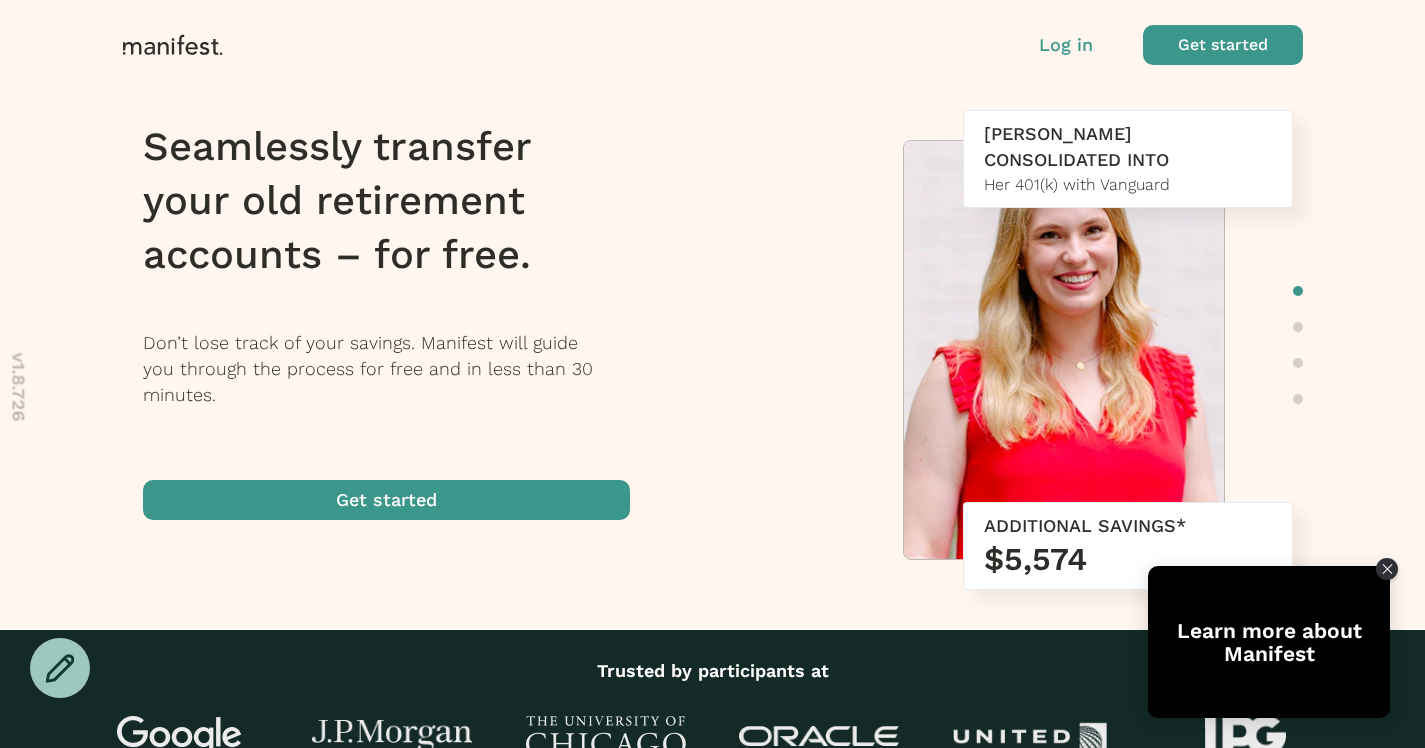 scroll, scrollTop: 0, scrollLeft: 0, axis: both 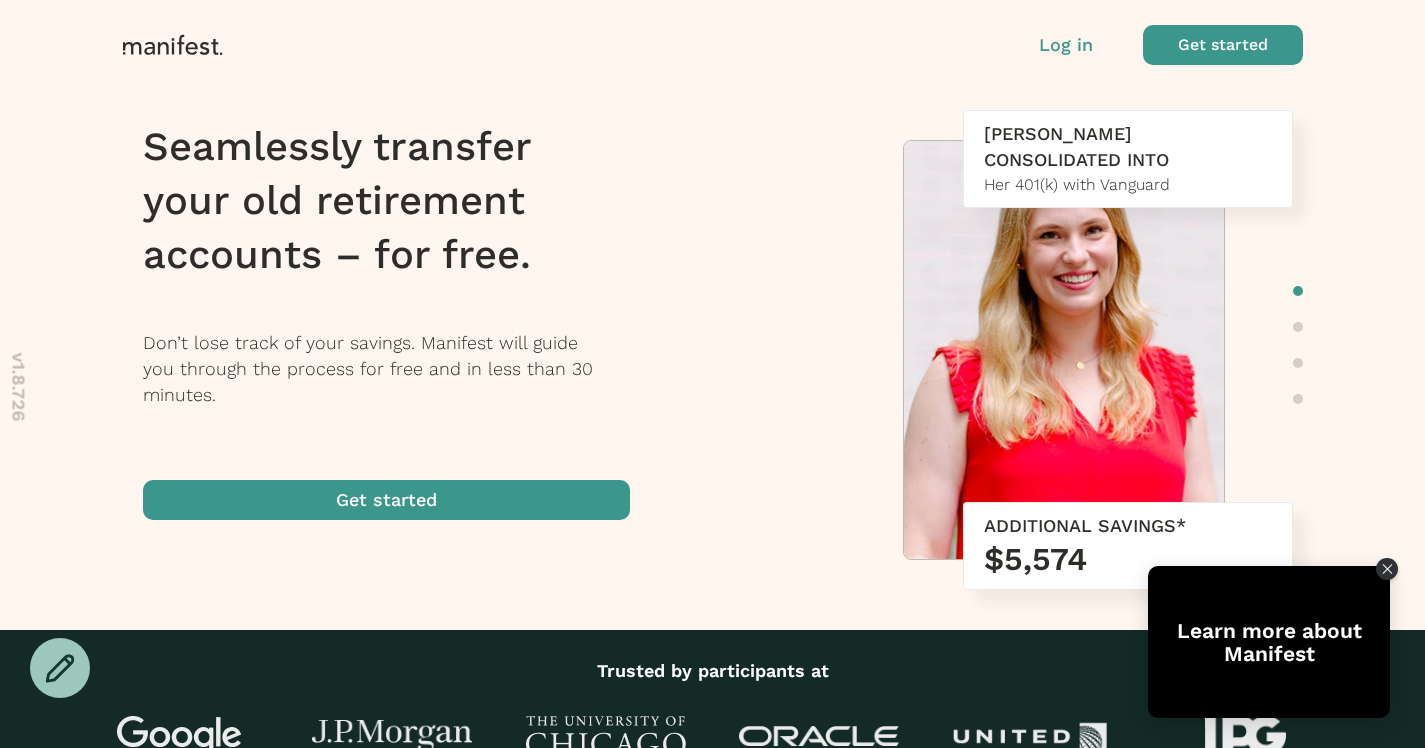 click on "Log in" at bounding box center (1066, 45) 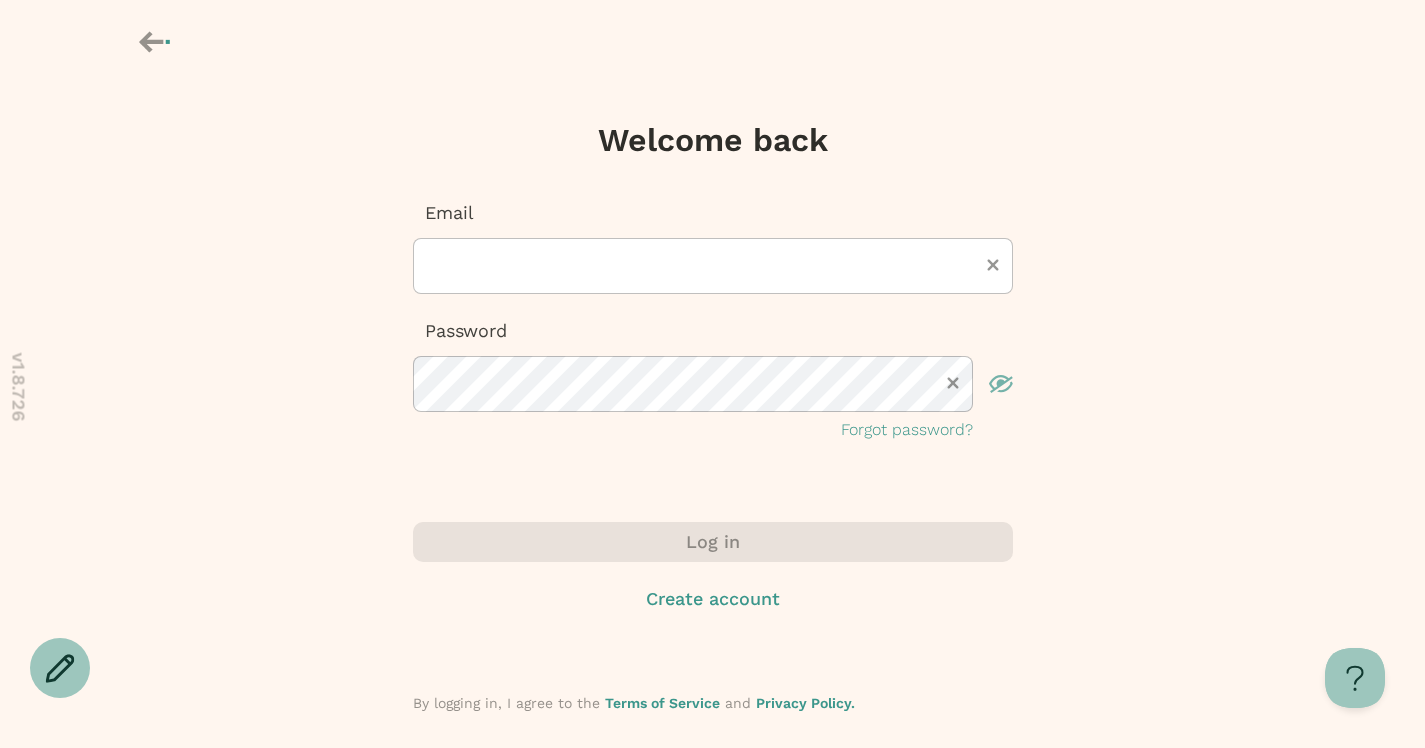 click 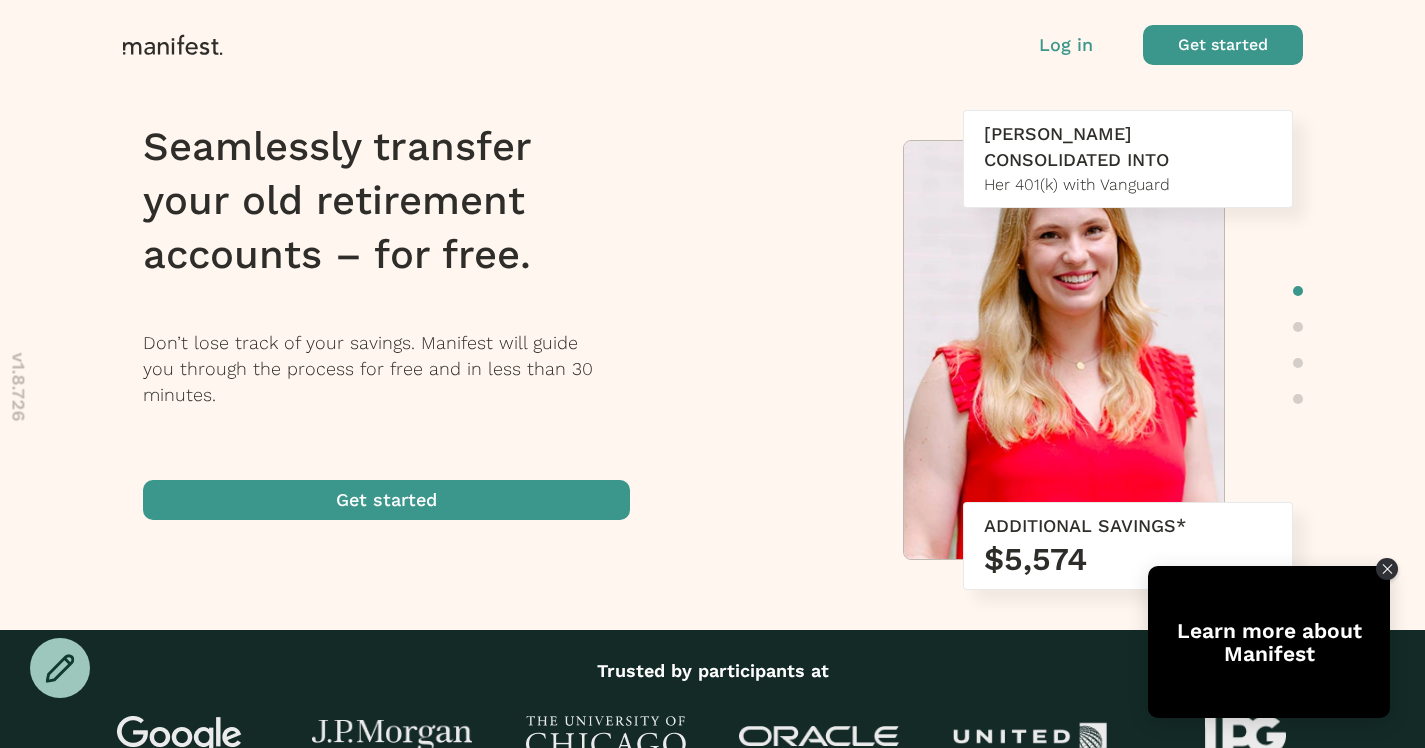 click on "Log in" at bounding box center (1066, 45) 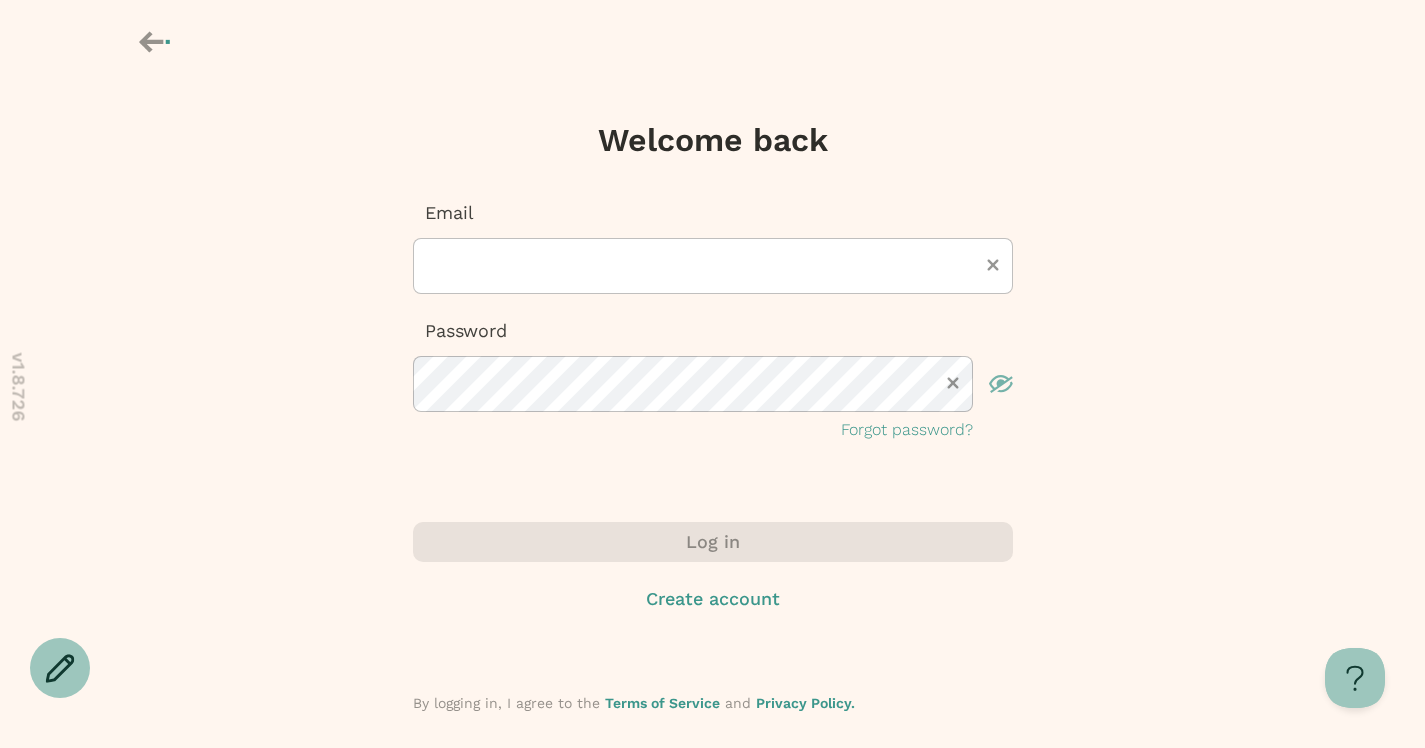 click 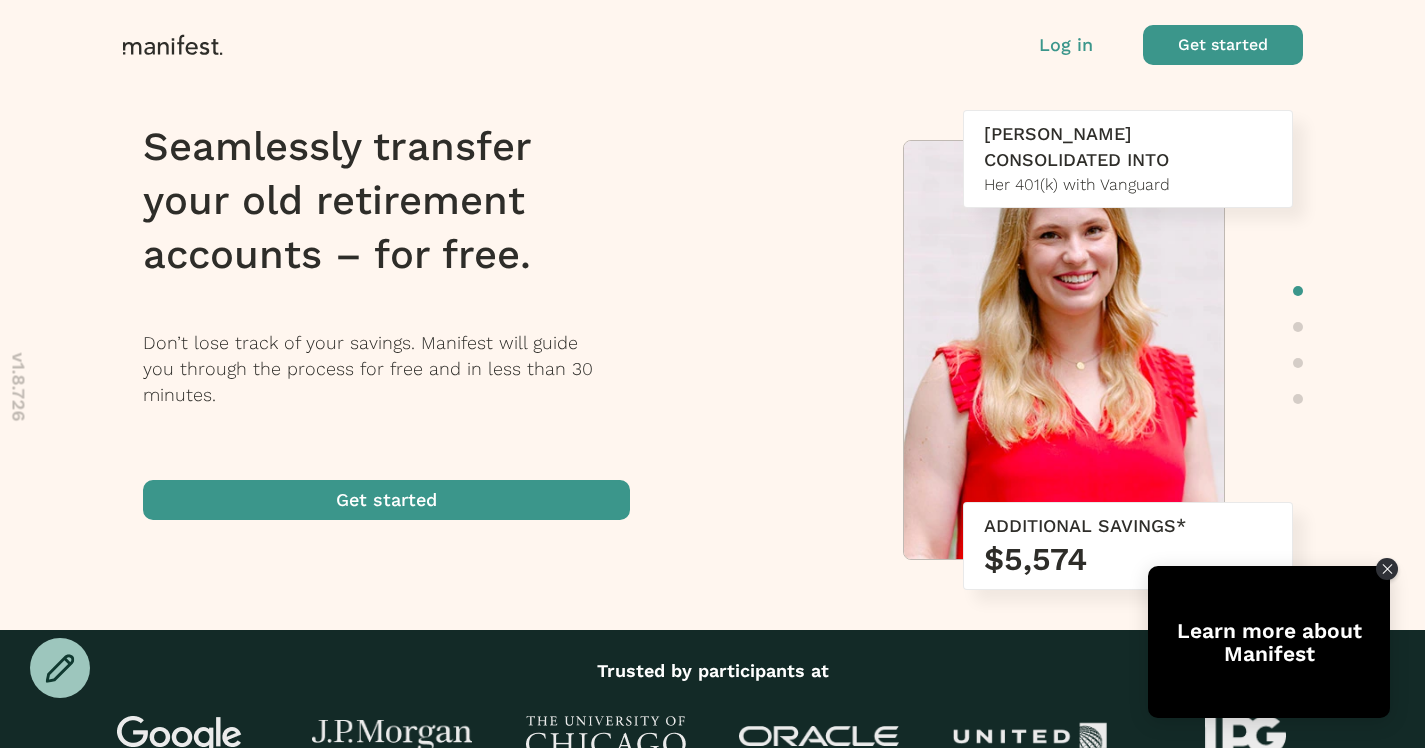 click at bounding box center [386, 500] 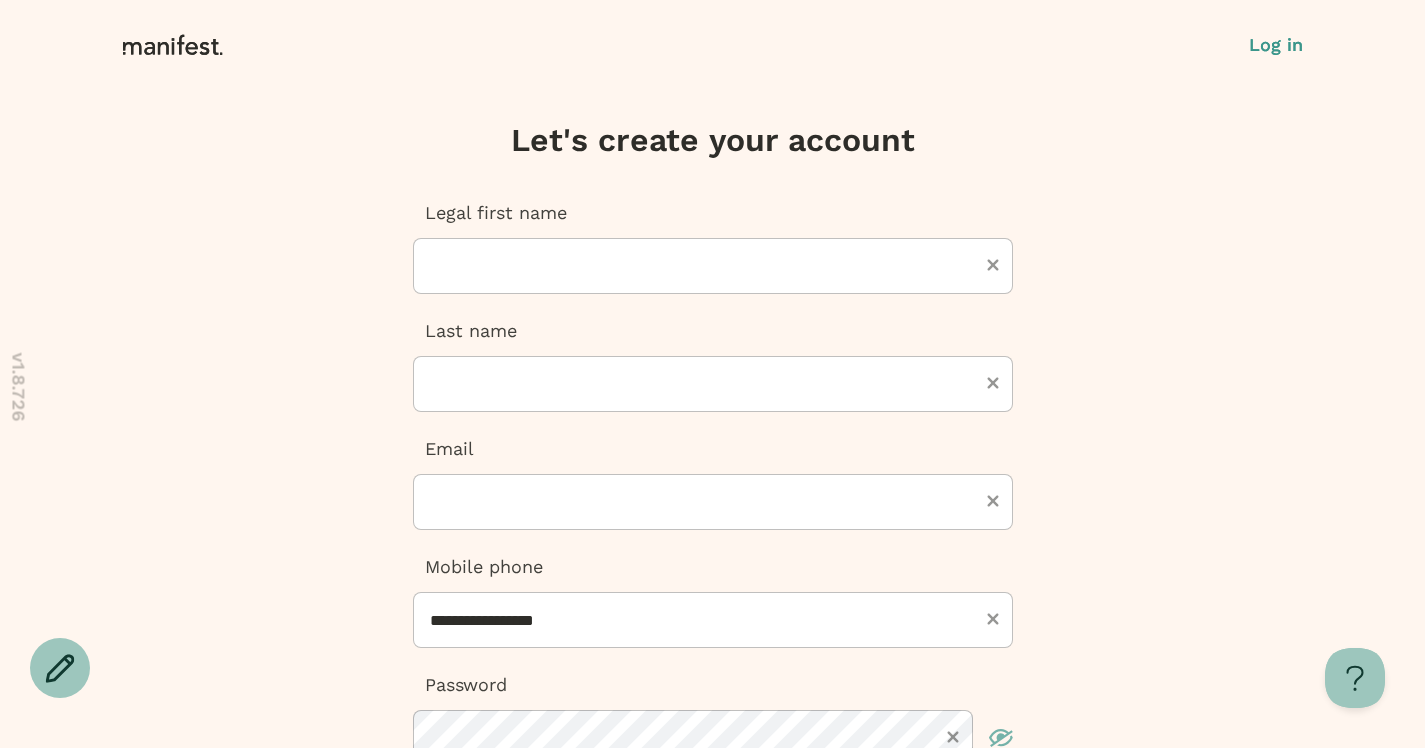 click 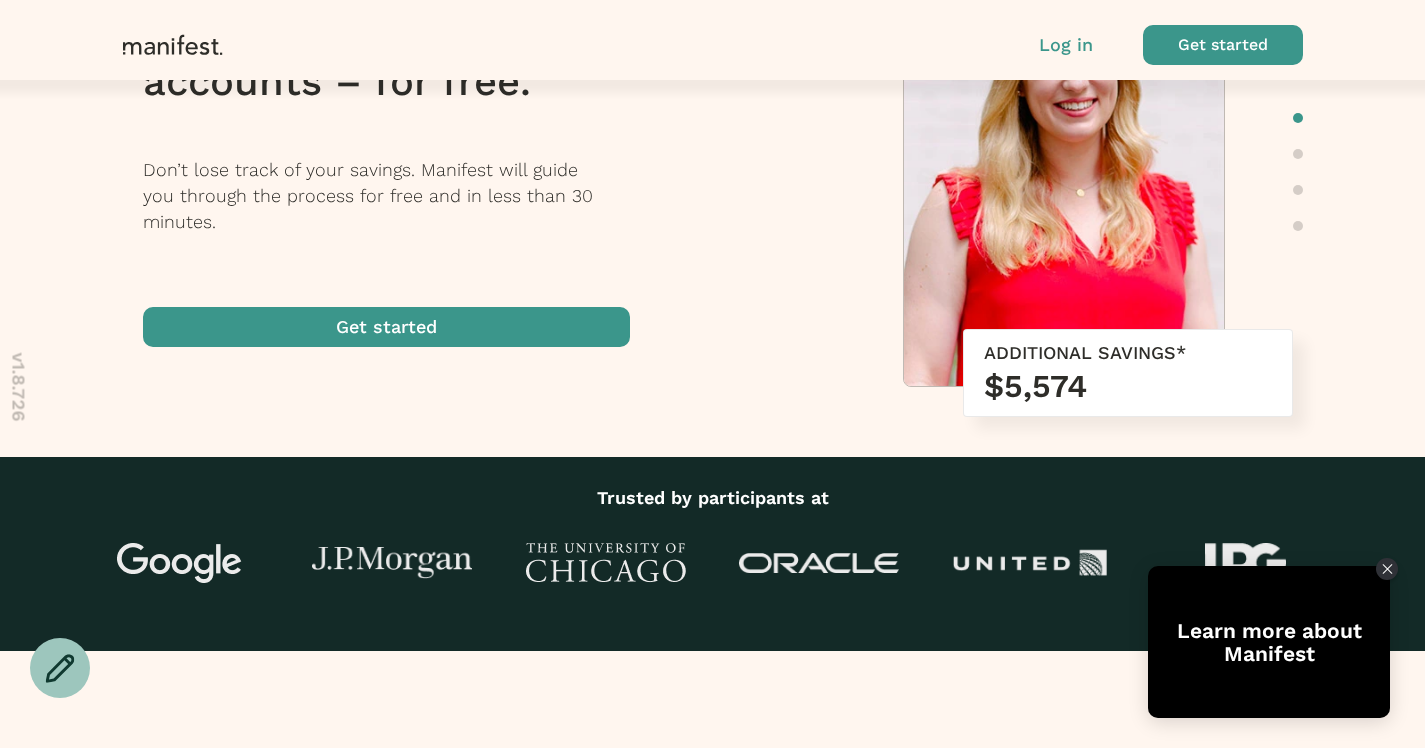 scroll, scrollTop: 0, scrollLeft: 0, axis: both 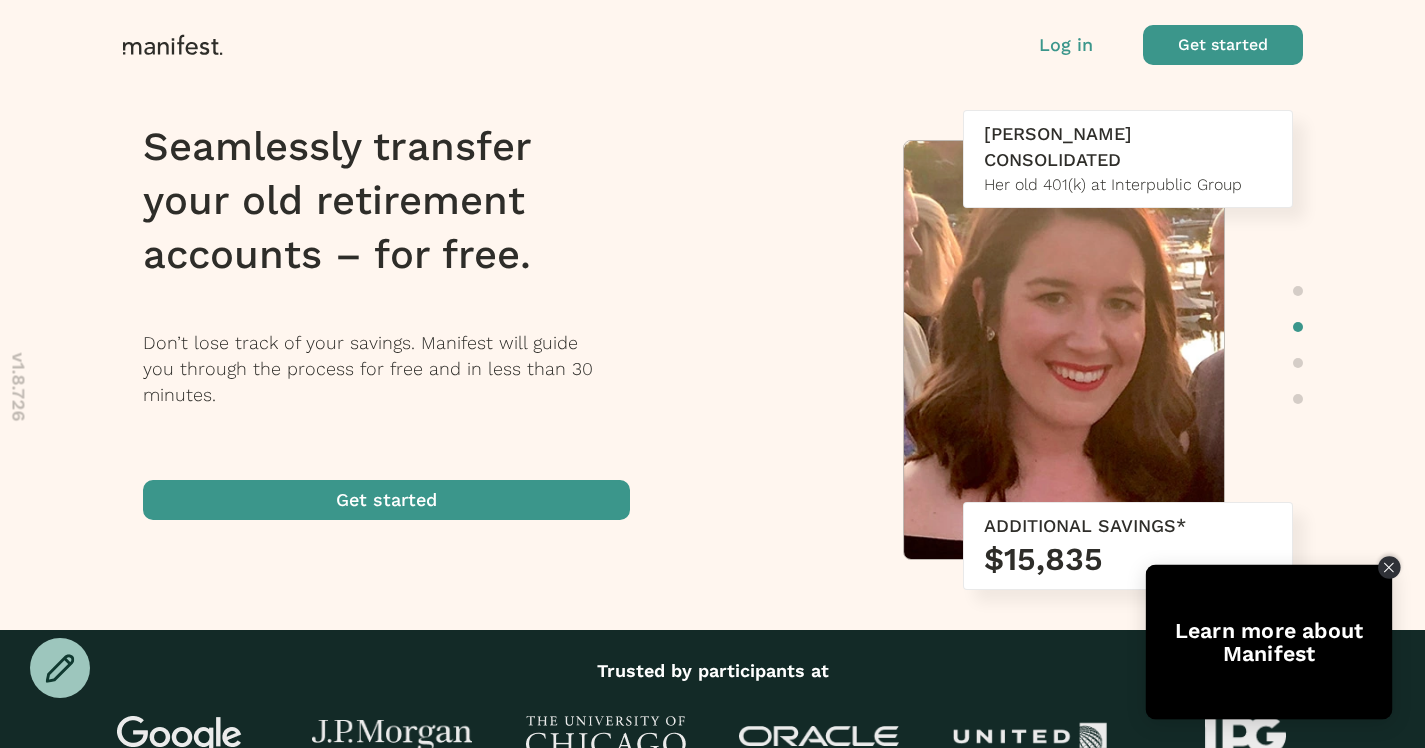 click at bounding box center [1389, 567] 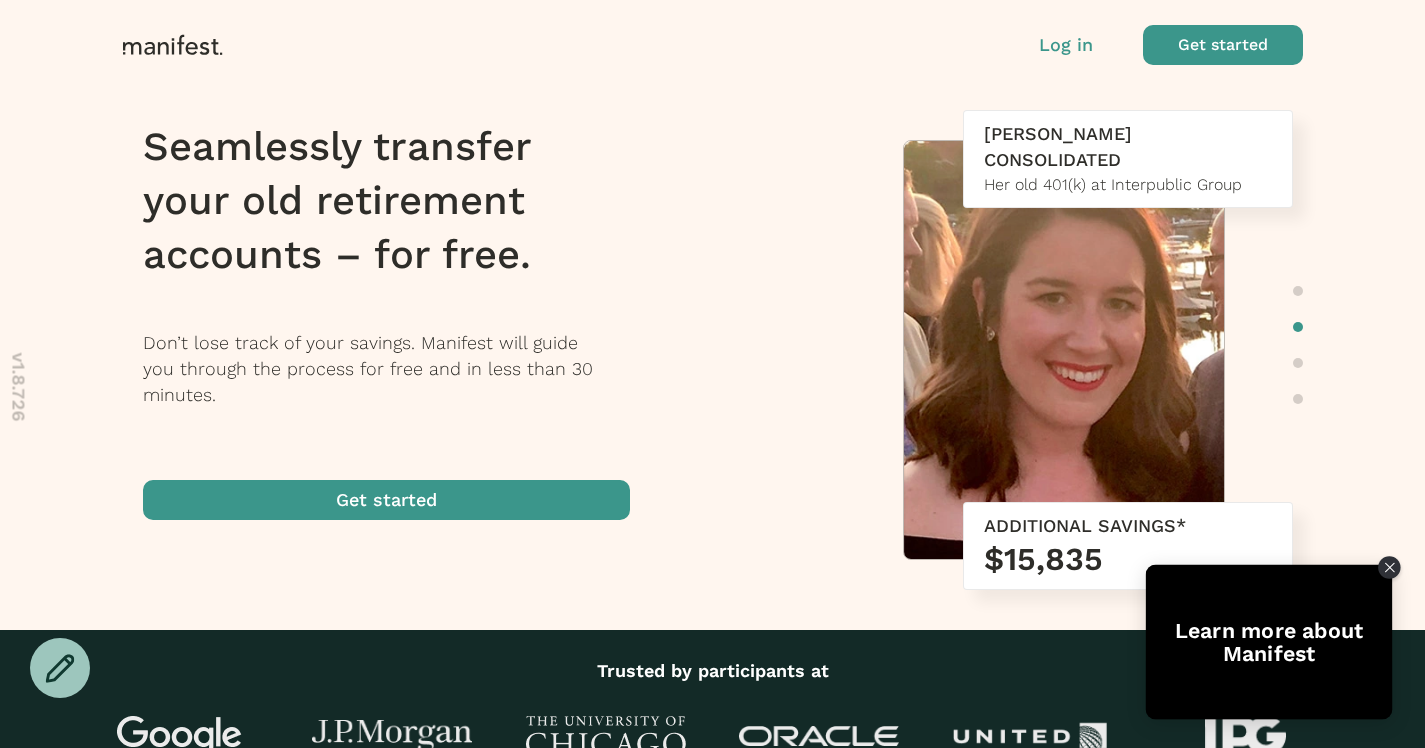 click on "Learn more about Manifest" at bounding box center [1269, 642] 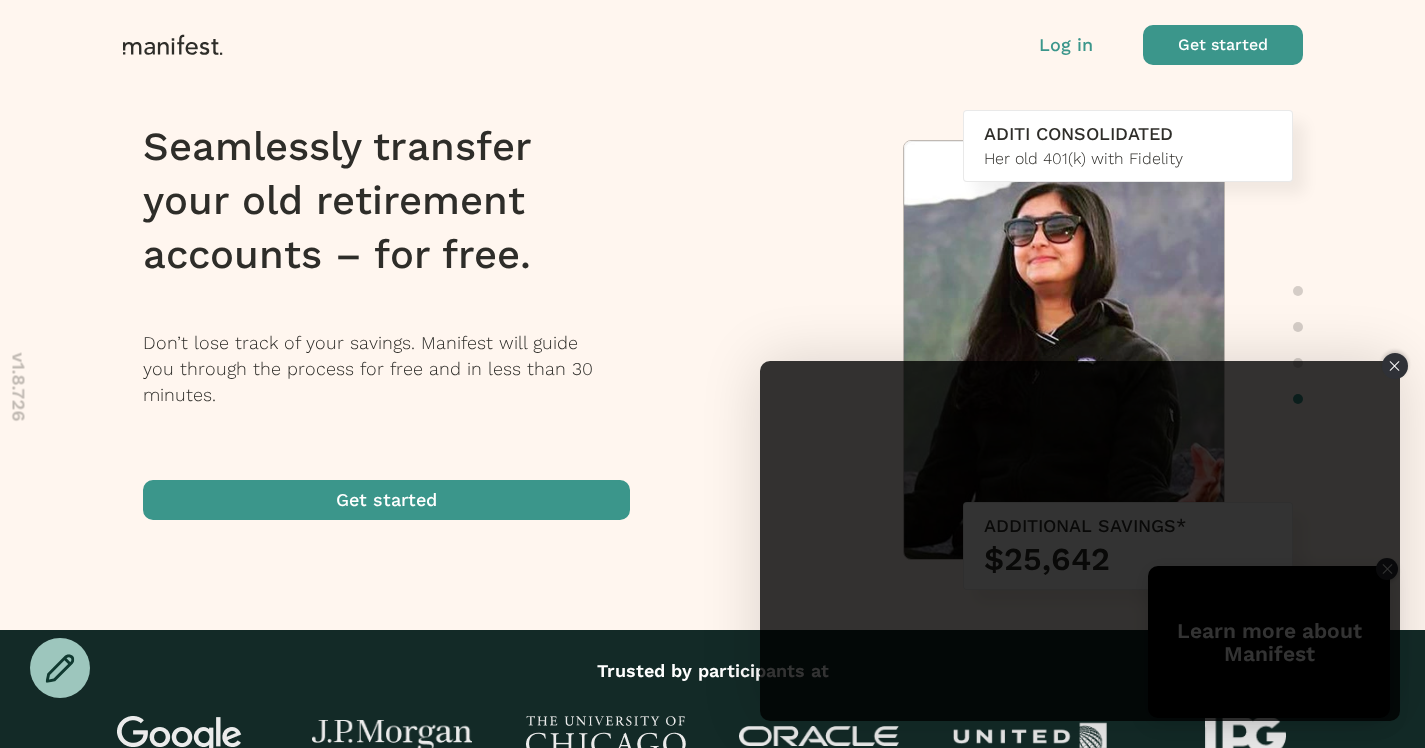 click 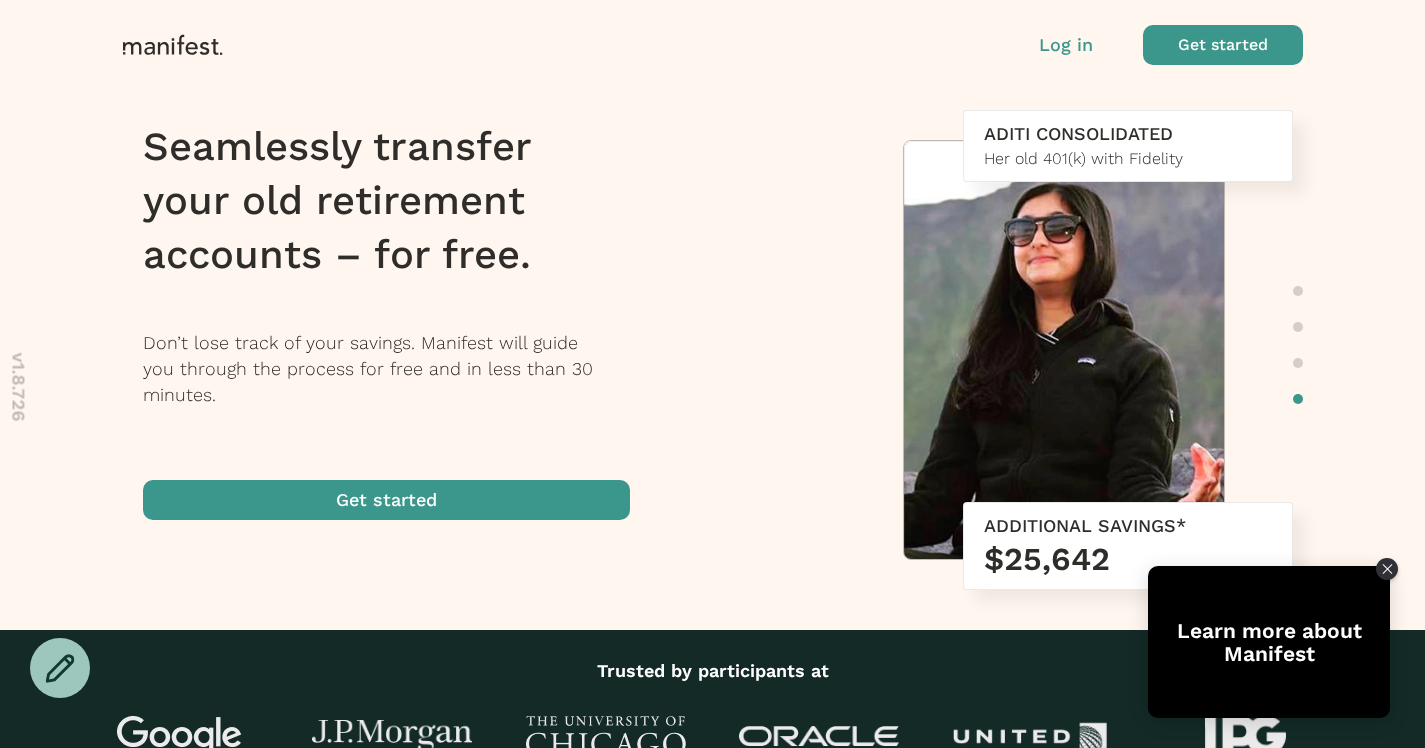click at bounding box center (1298, 291) 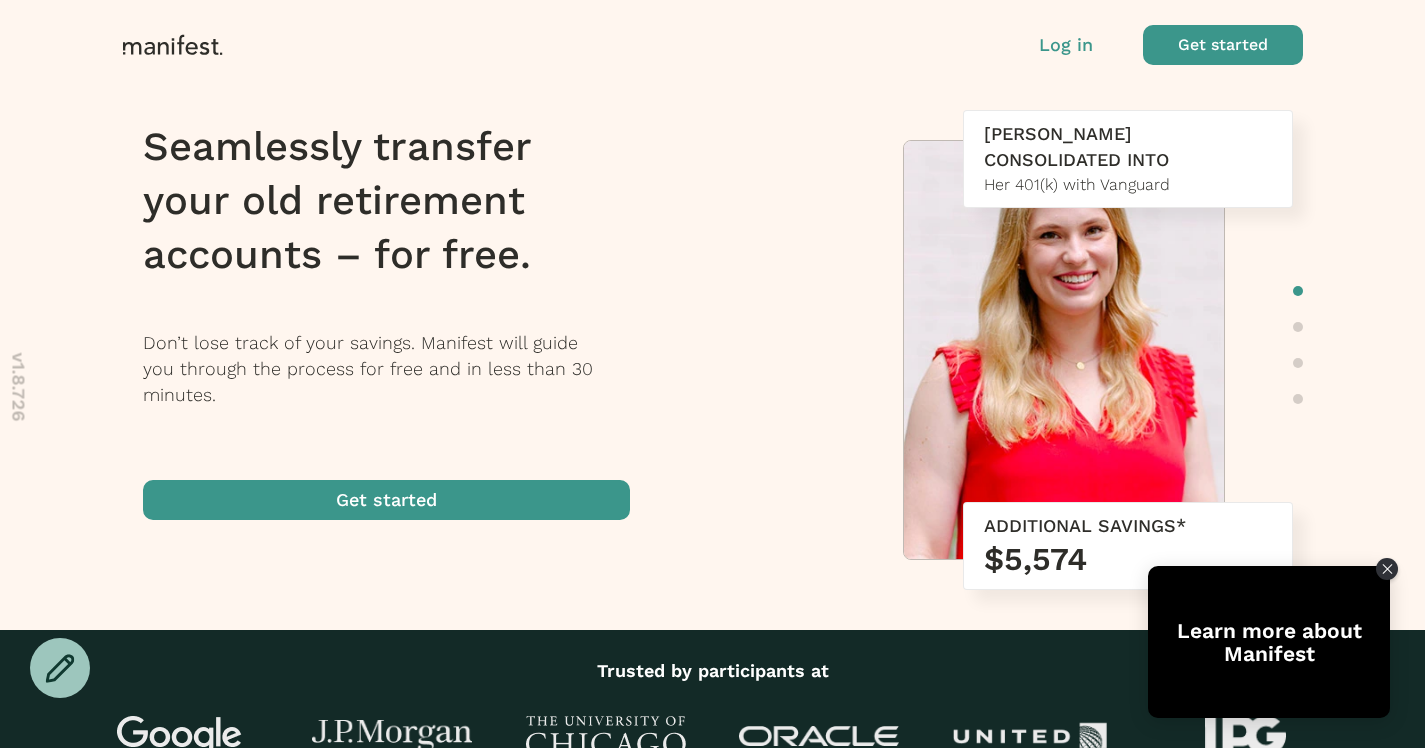 click at bounding box center [1298, 327] 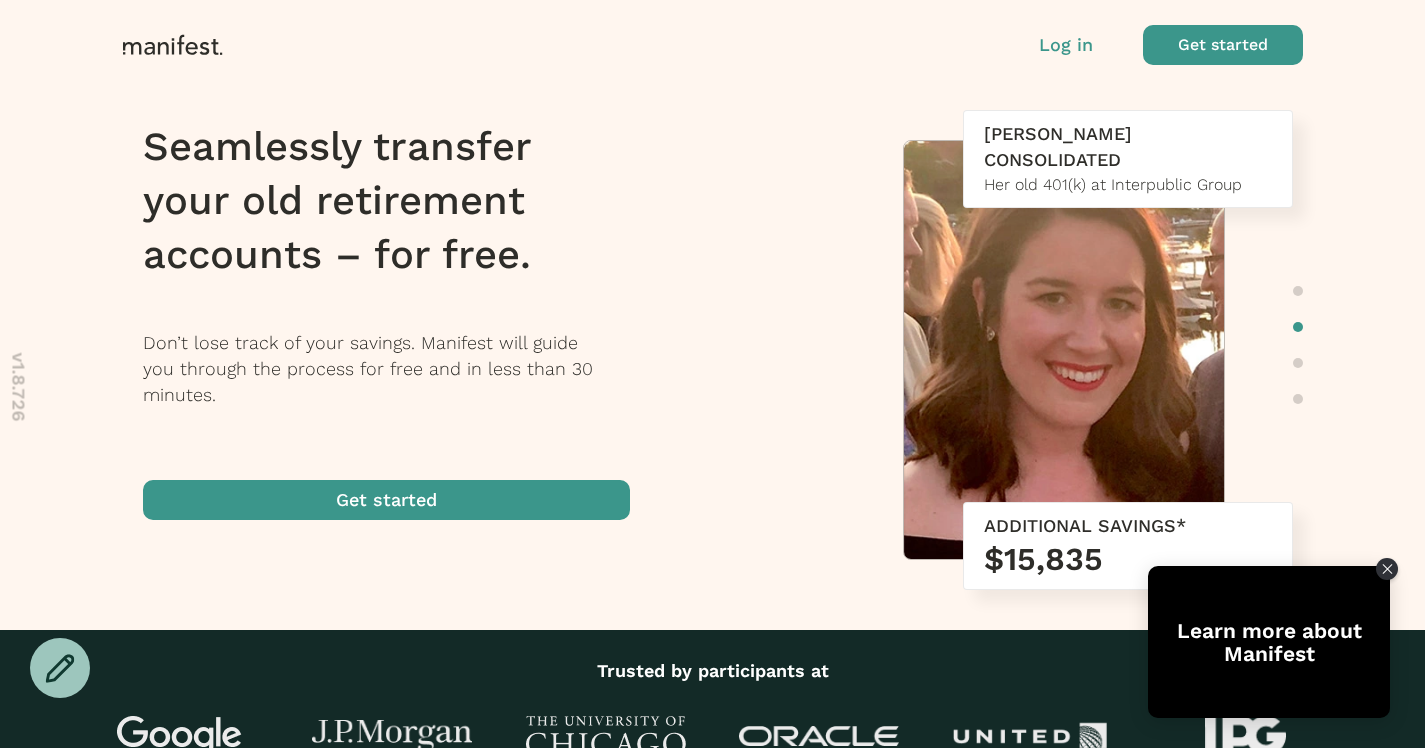click at bounding box center [1298, 291] 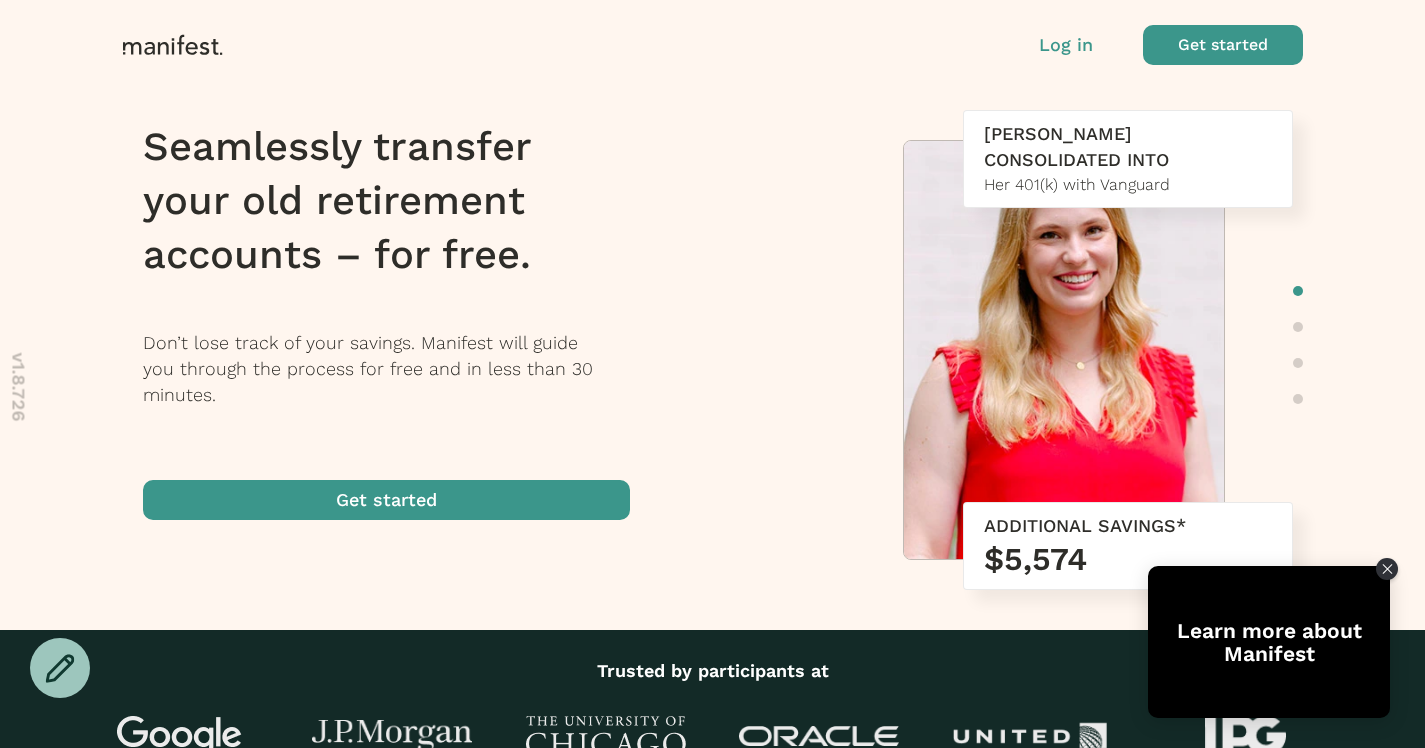 click at bounding box center [1298, 327] 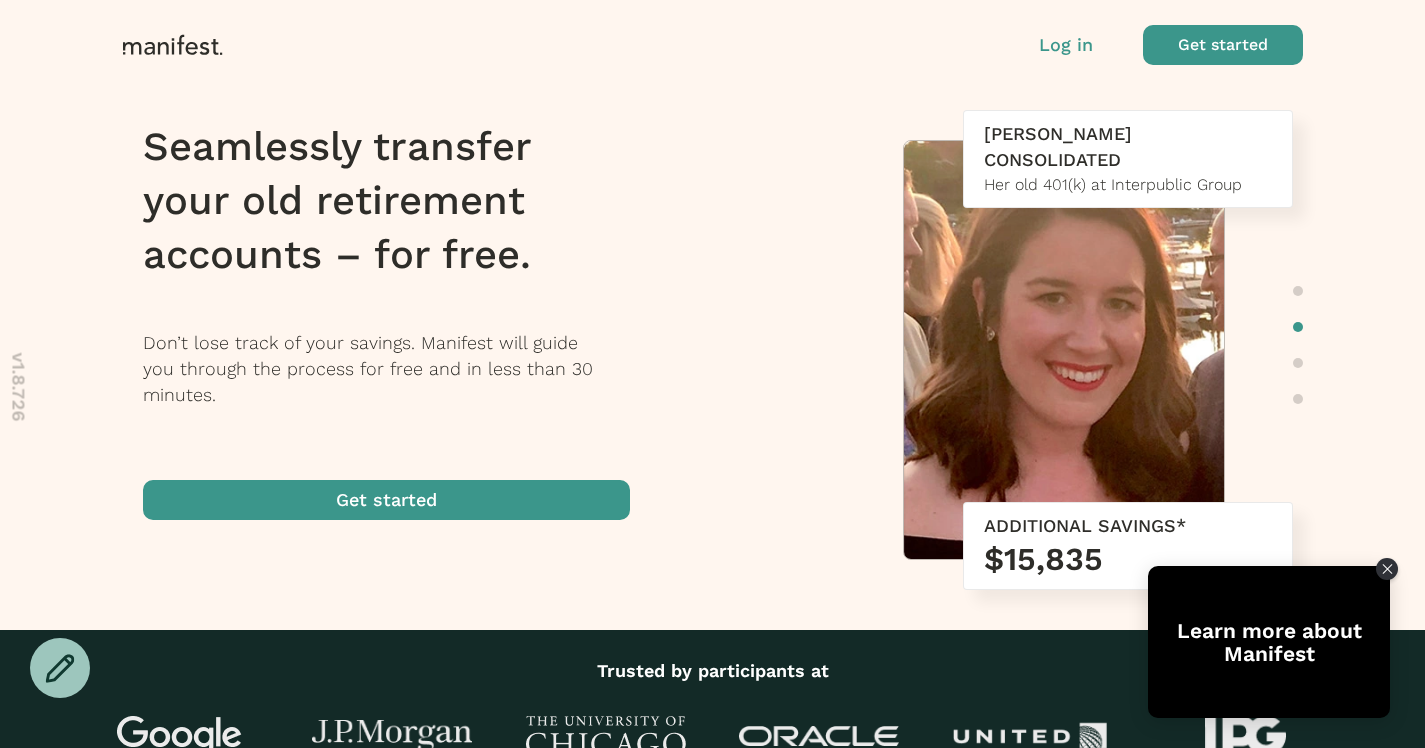 click at bounding box center [1298, 363] 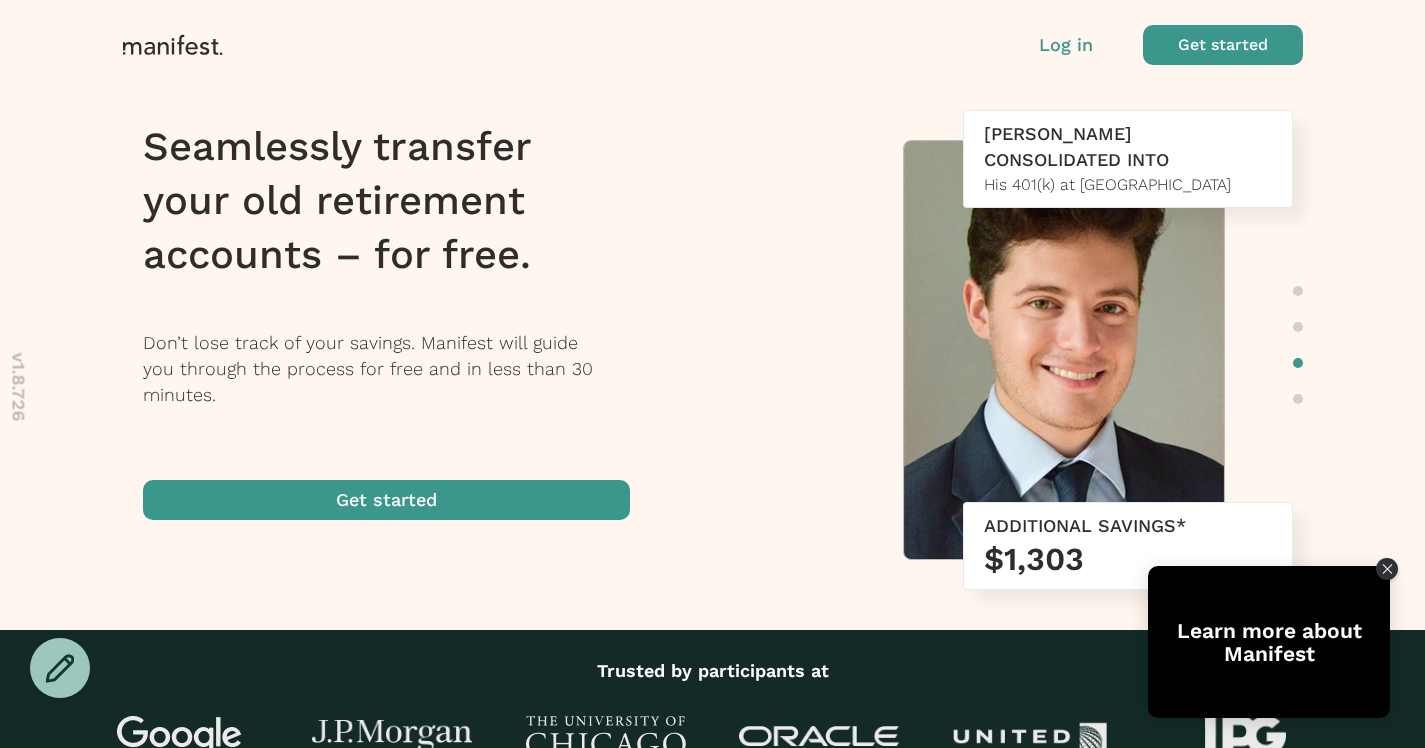 click at bounding box center [1298, 399] 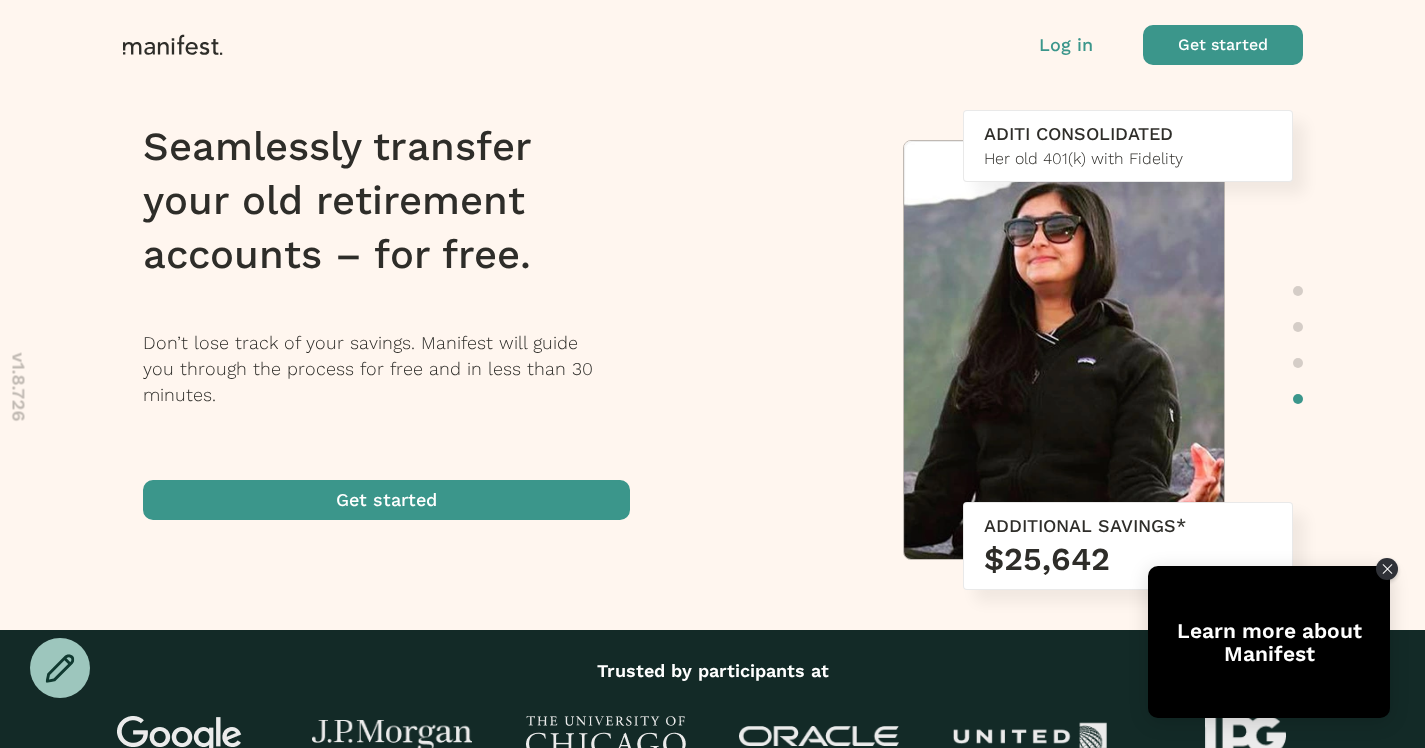 click on "Seamlessly transfer  your old retirement accounts – for free." at bounding box center (399, 201) 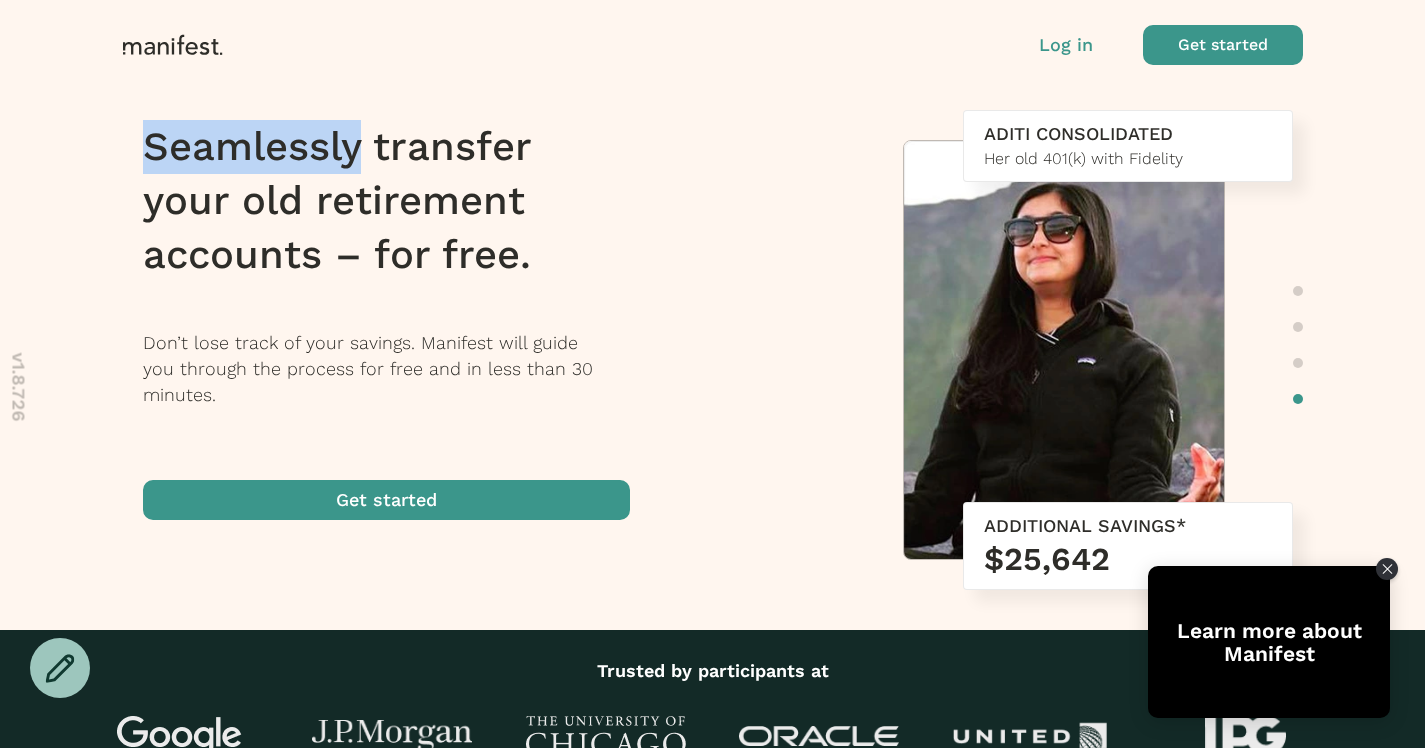 click on "Seamlessly transfer  your old retirement accounts – for free." at bounding box center (399, 201) 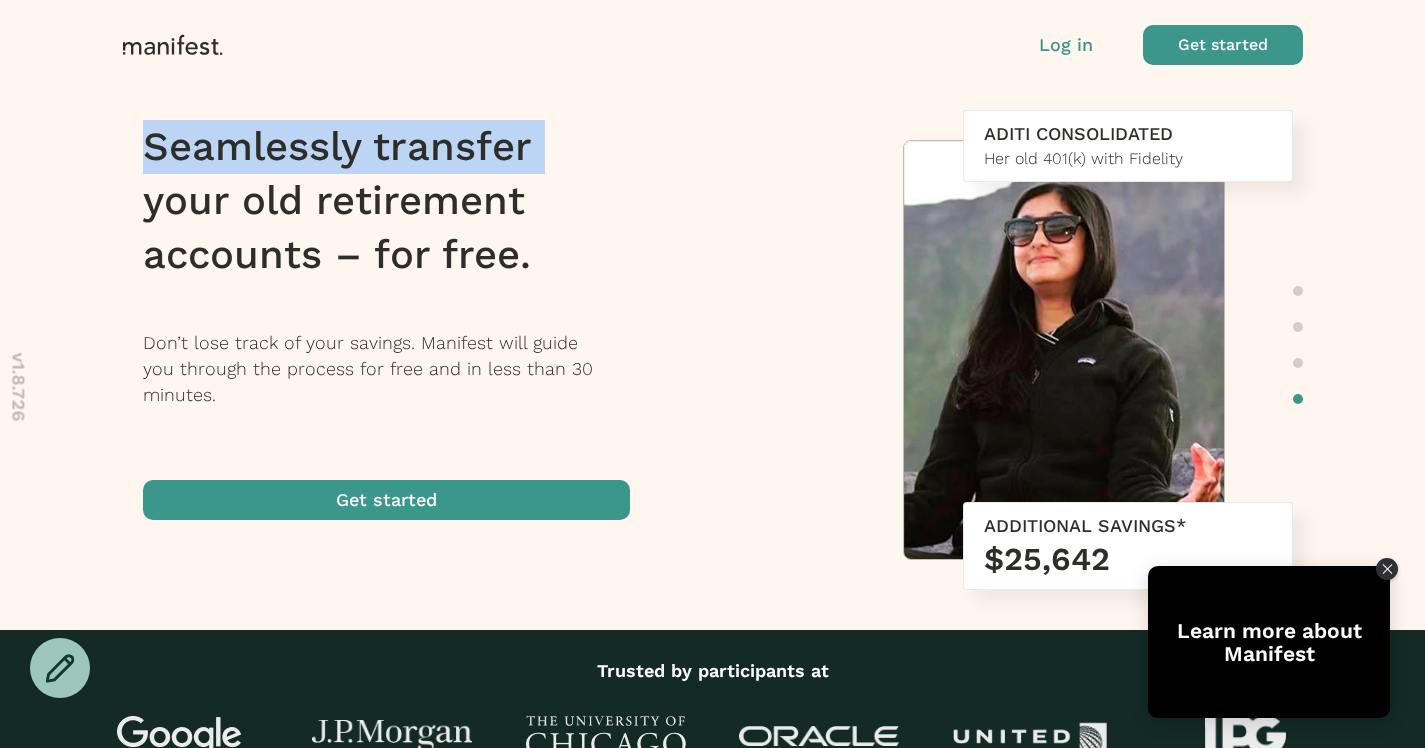 click on "Seamlessly transfer  your old retirement accounts – for free." at bounding box center (399, 201) 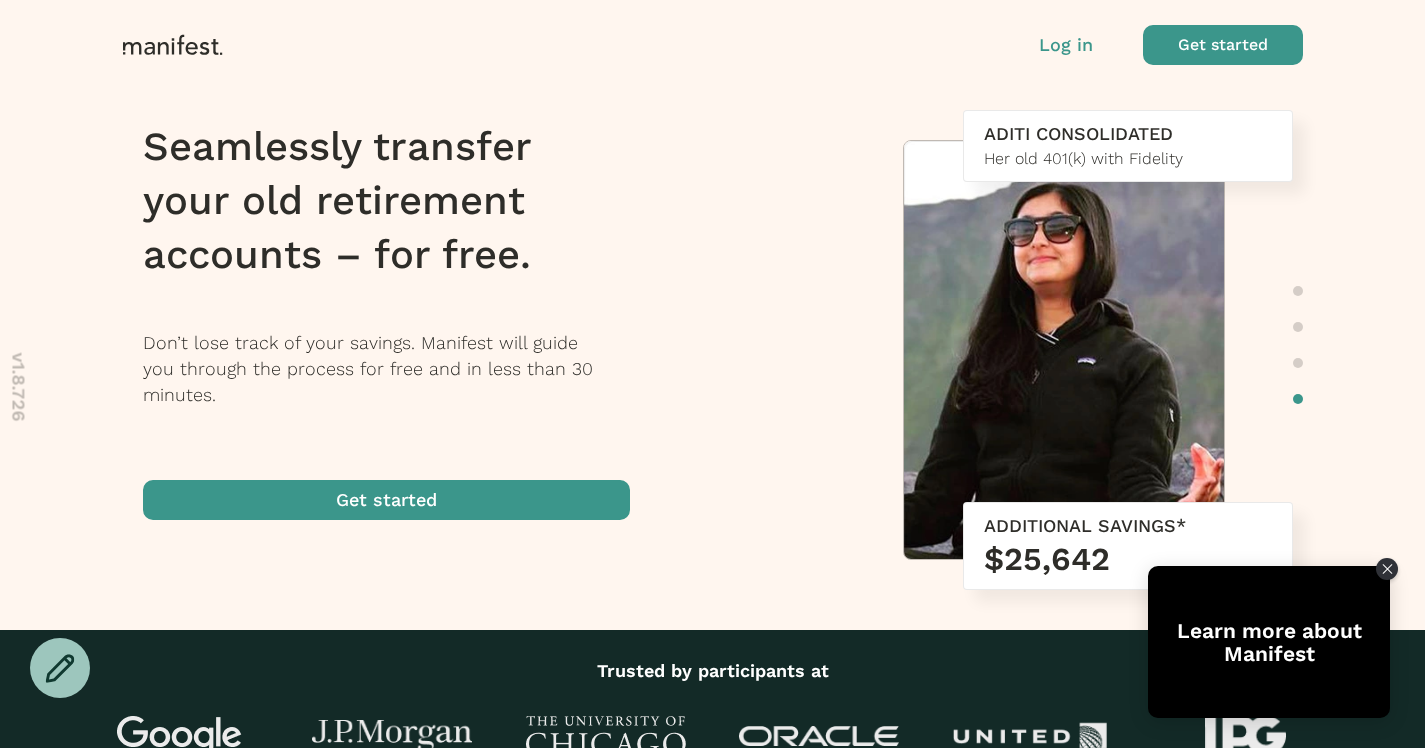 click on "Seamlessly transfer  your old retirement accounts – for free." at bounding box center (399, 201) 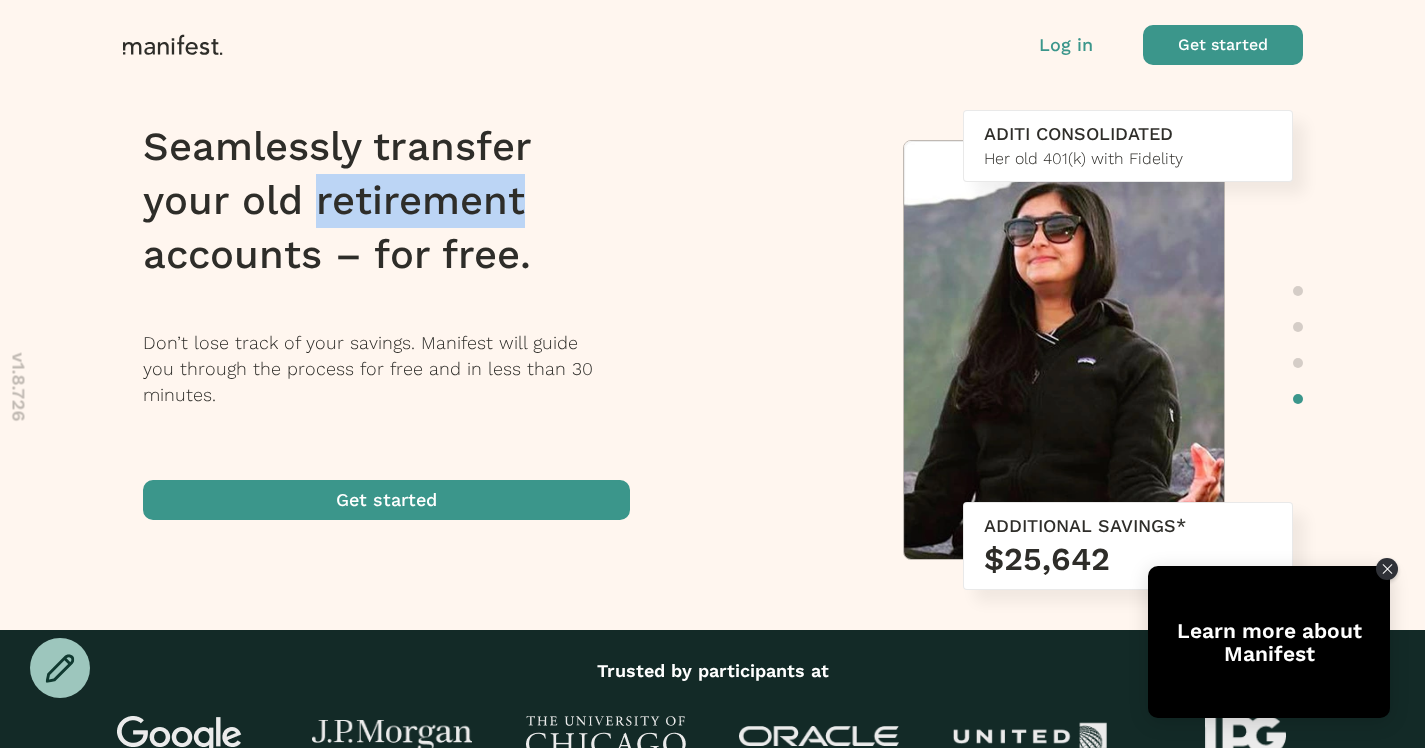 click on "Seamlessly transfer  your old retirement accounts – for free." at bounding box center (399, 201) 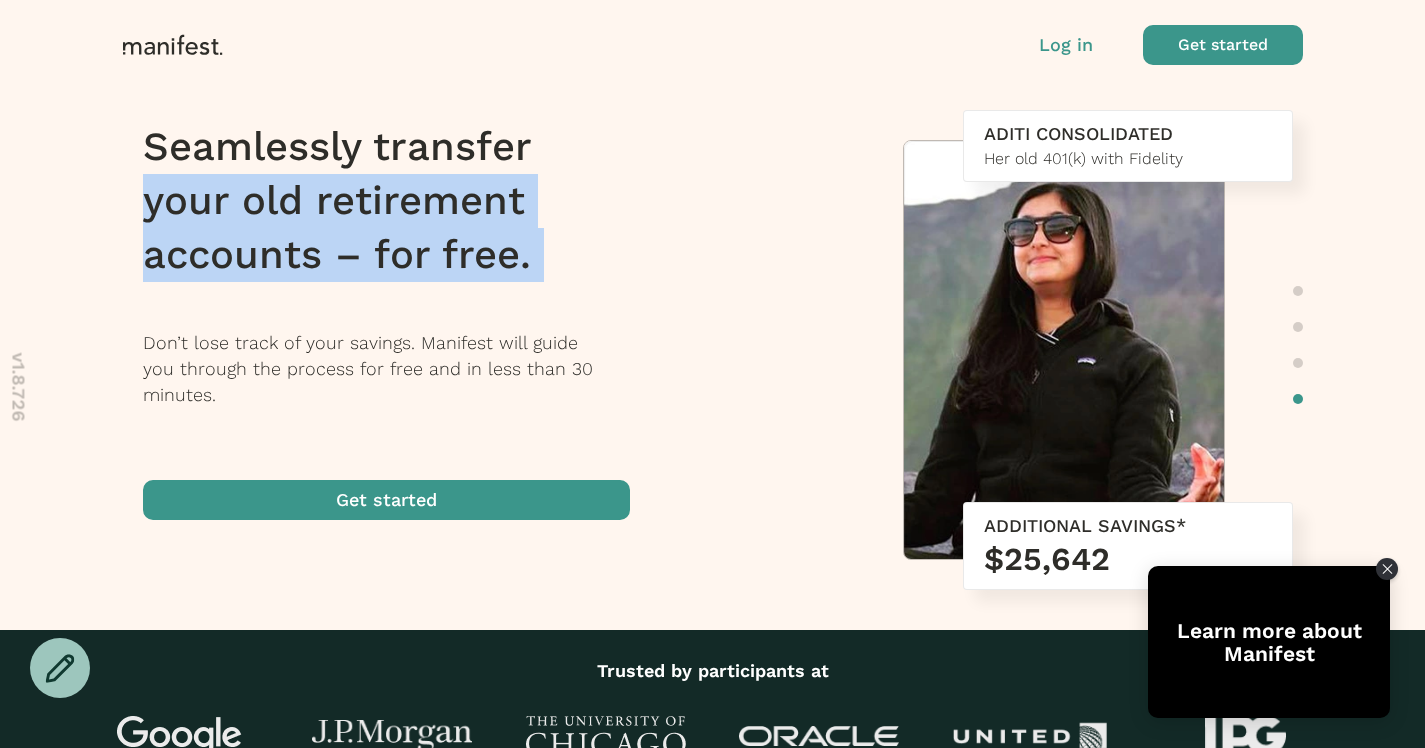click on "Seamlessly transfer  your old retirement accounts – for free." at bounding box center [399, 201] 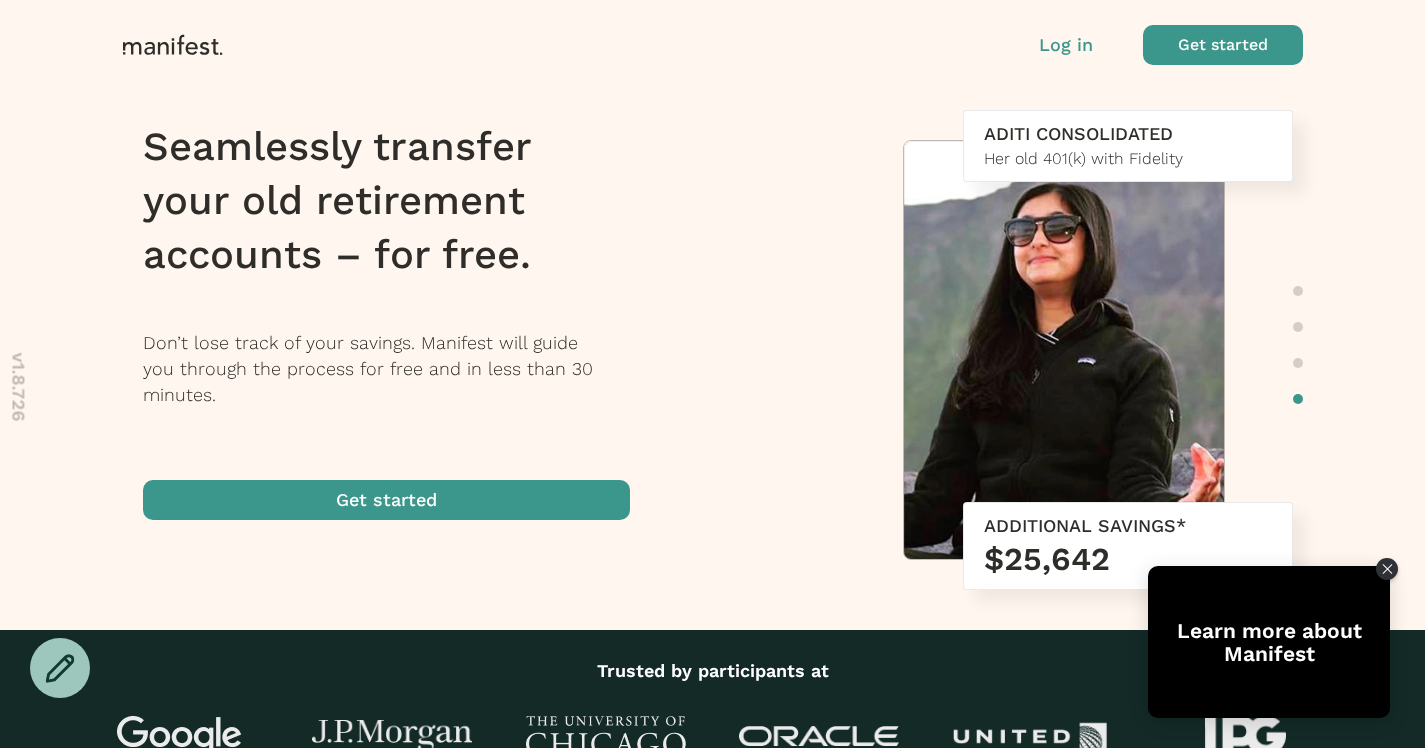 click on "Don’t lose track of your savings. Manifest will guide you through the process for free and in less than 30 minutes." at bounding box center [399, 369] 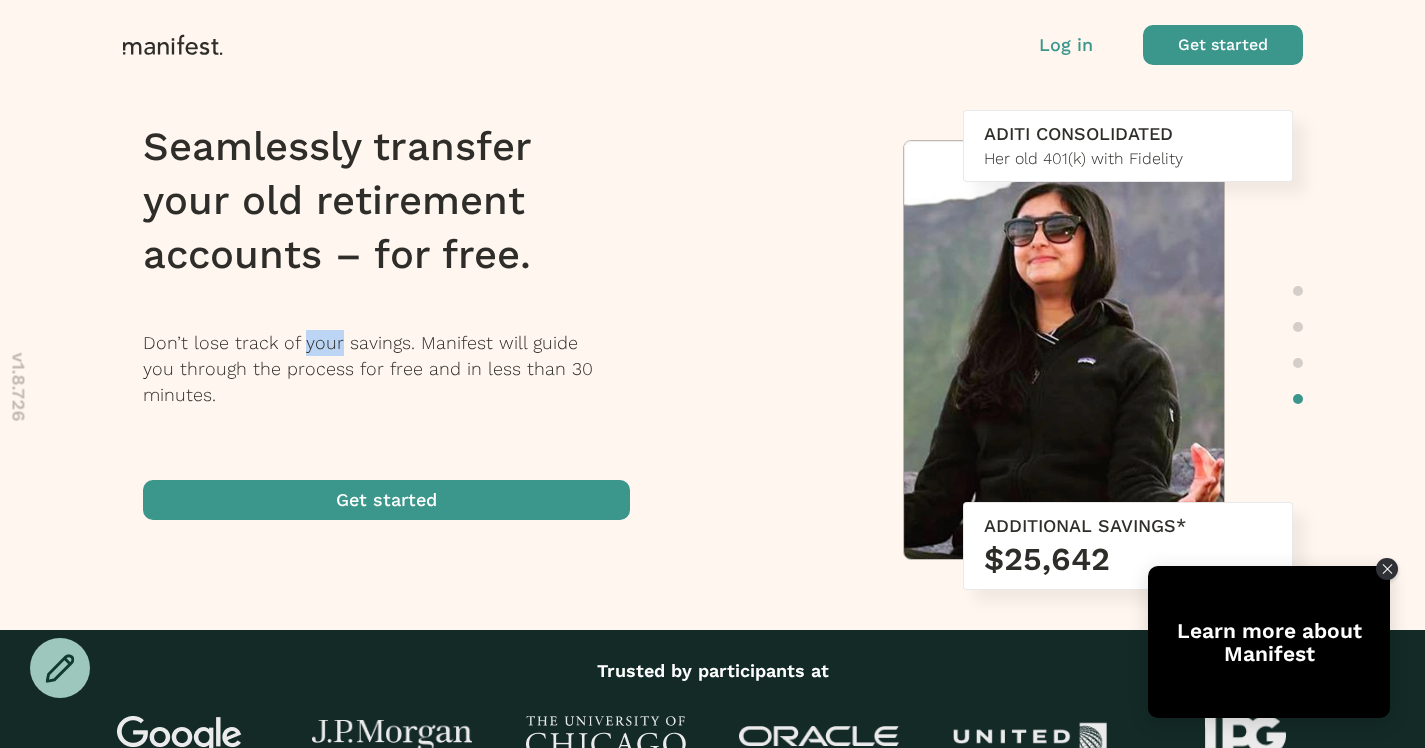 click on "Don’t lose track of your savings. Manifest will guide you through the process for free and in less than 30 minutes." at bounding box center (399, 369) 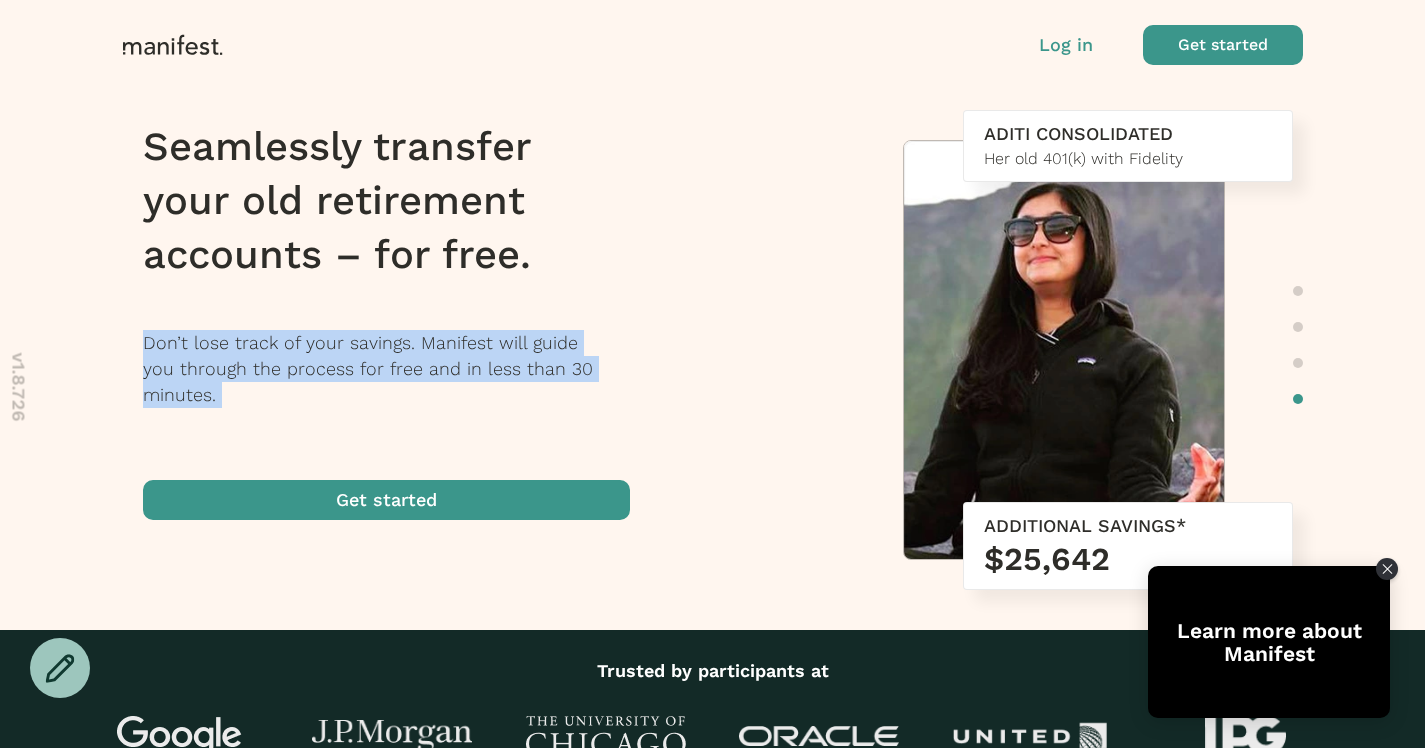 click on "Don’t lose track of your savings. Manifest will guide you through the process for free and in less than 30 minutes." at bounding box center [399, 369] 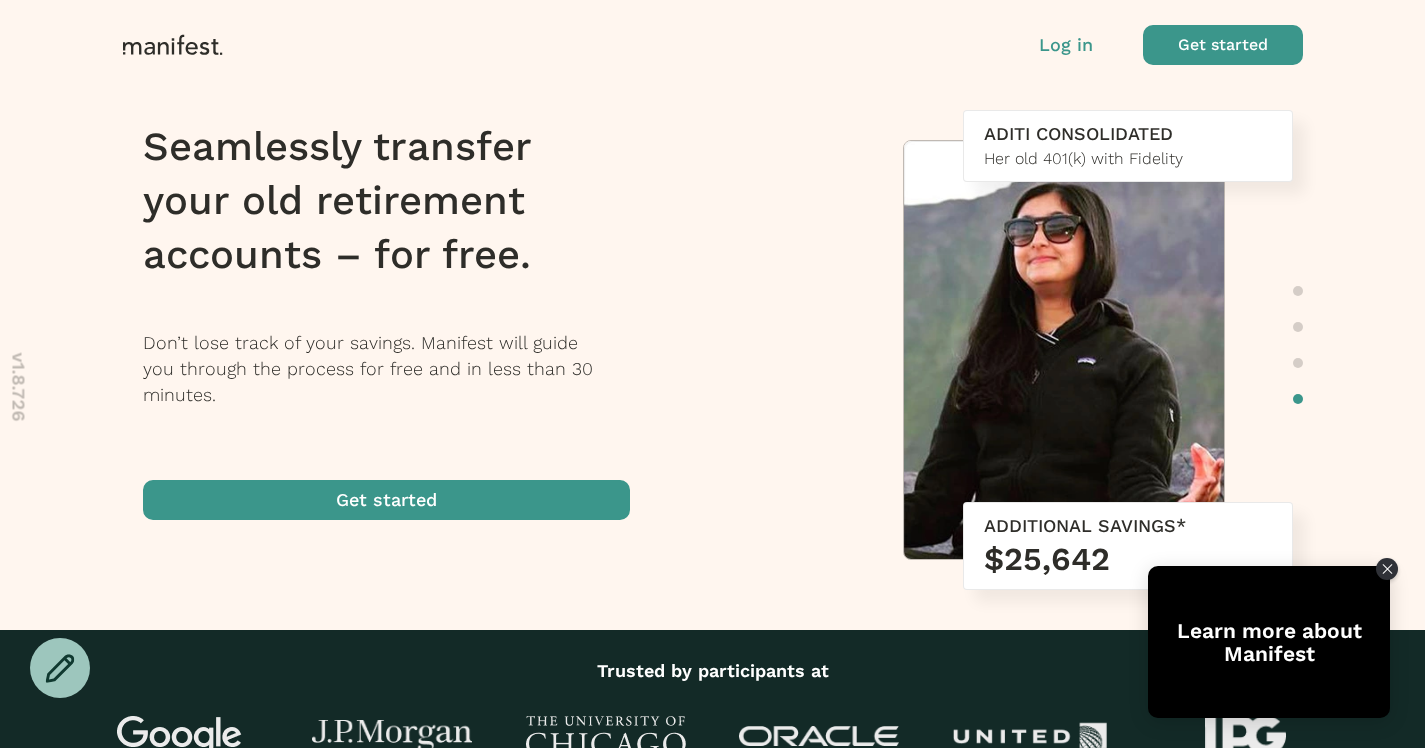 click at bounding box center [386, 500] 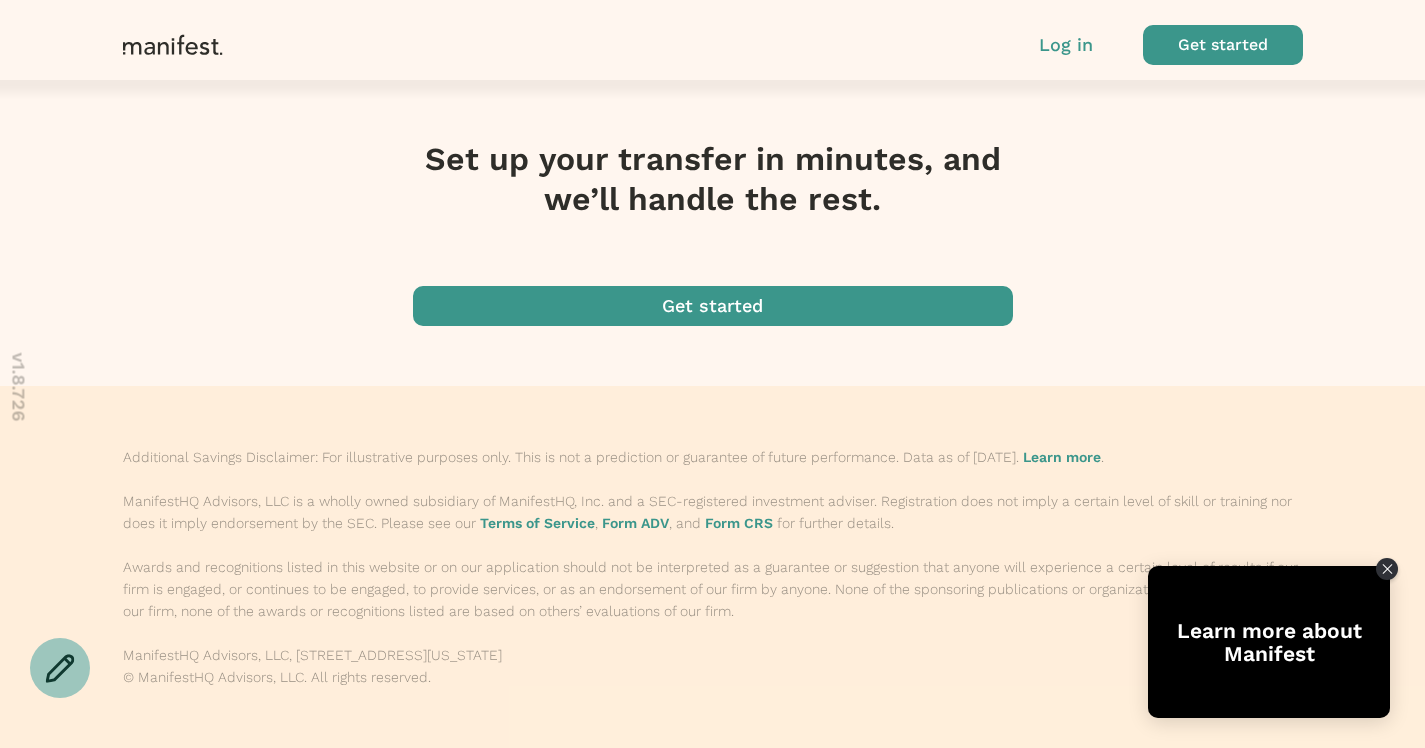 scroll, scrollTop: 2439, scrollLeft: 0, axis: vertical 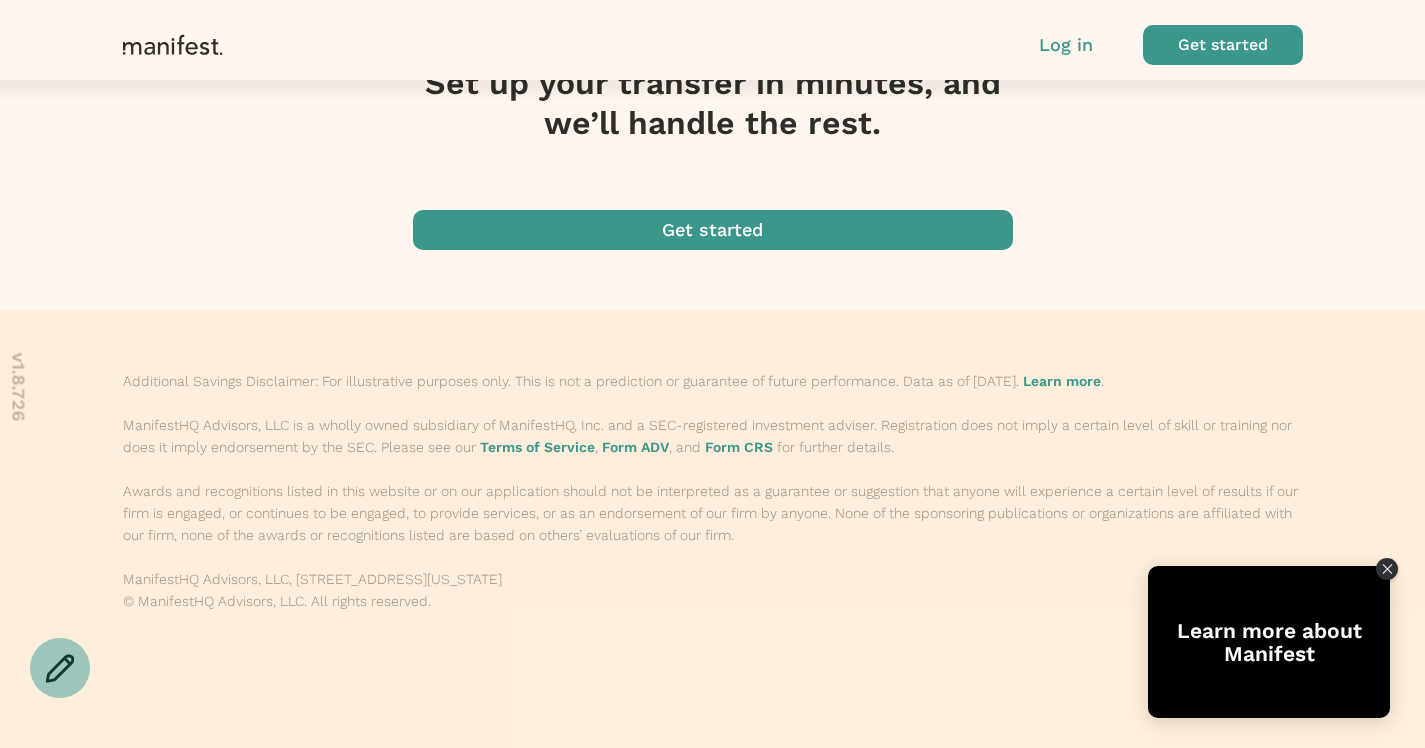 click at bounding box center (713, 230) 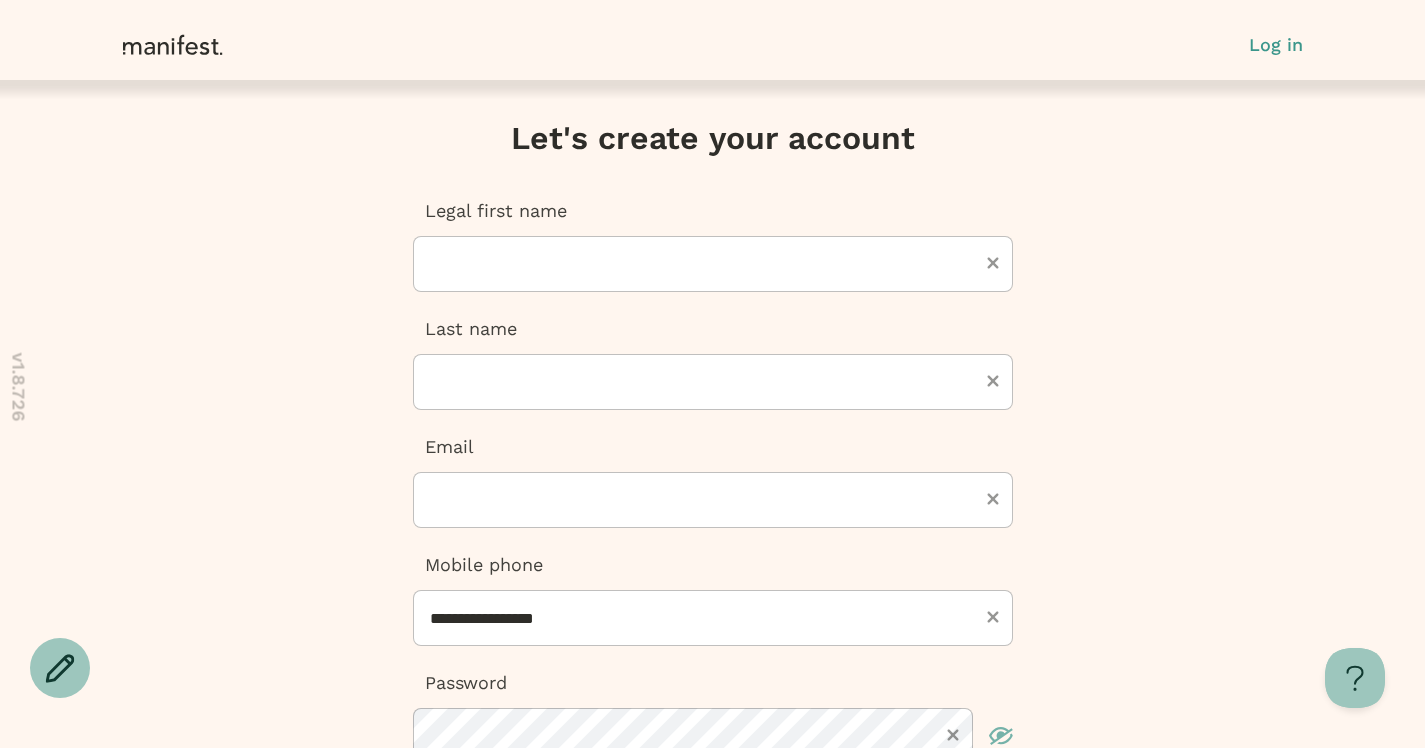 scroll, scrollTop: 0, scrollLeft: 0, axis: both 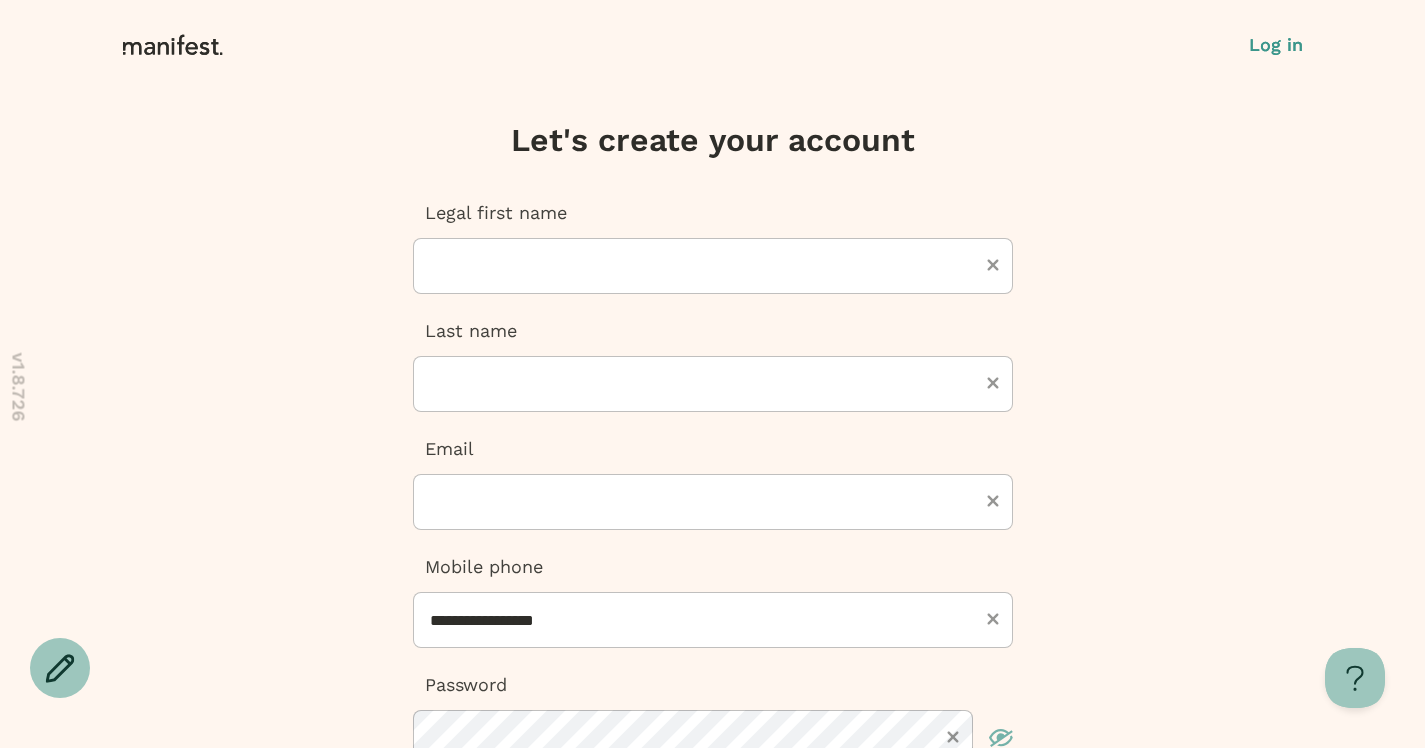 click 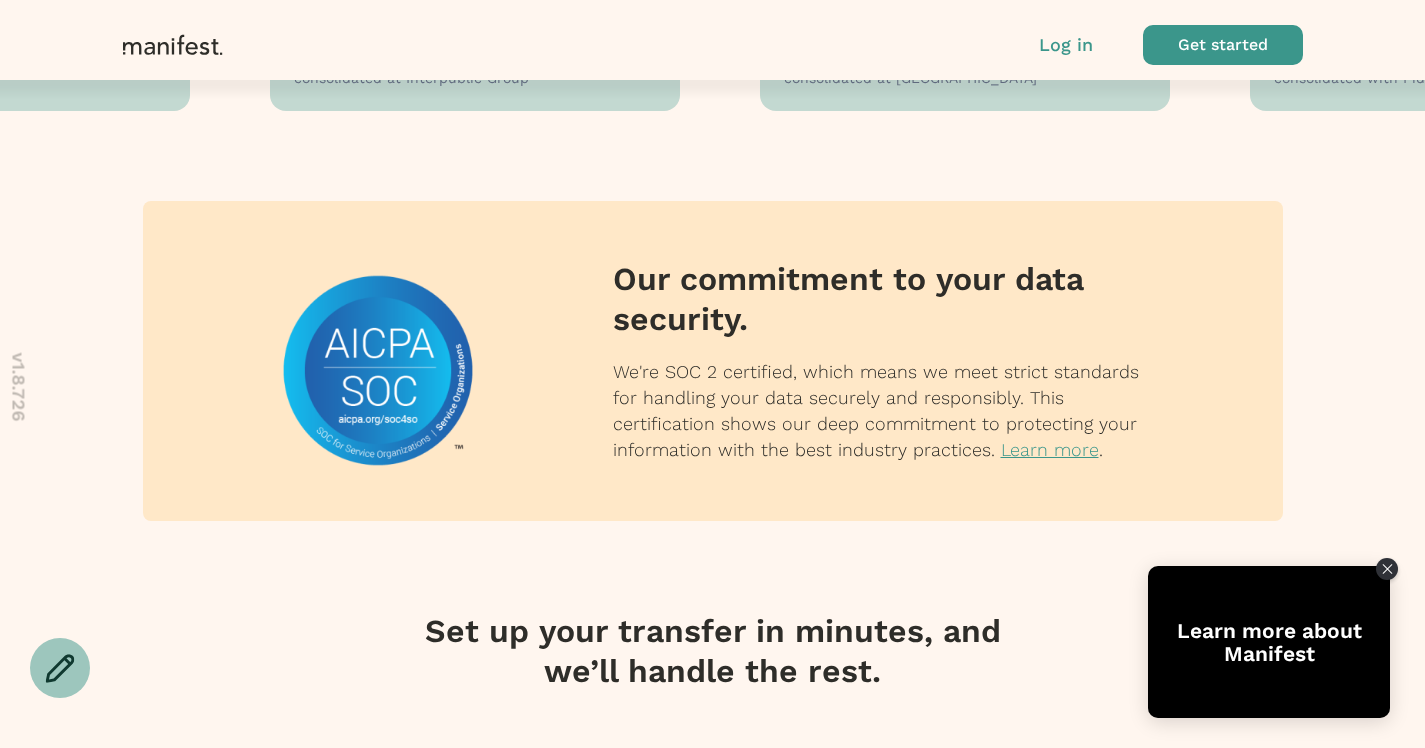 scroll, scrollTop: 2439, scrollLeft: 0, axis: vertical 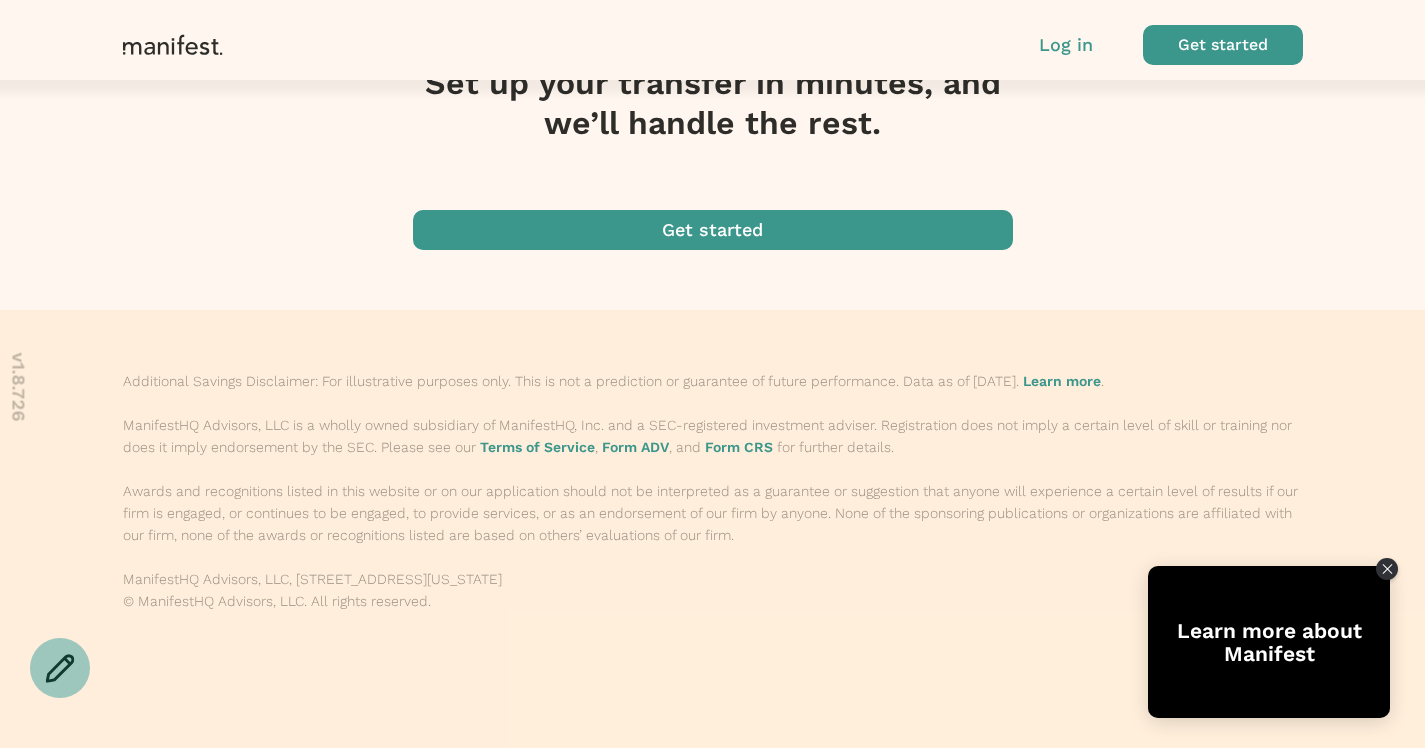 click on "Additional Savings Disclaimer: For illustrative purposes only. This is not a prediction or guarantee of future performance. Data as of [DATE].   Learn more . ManifestHQ Advisors, LLC is a wholly owned subsidiary of ManifestHQ, Inc. and a SEC-registered investment adviser. Registration does not imply a certain level of skill or training nor does it imply endorsement by the SEC. Please see our   Terms of Service ,   Form ADV , and   Form CRS   for further details. Awards and recognitions listed in this website or on our application should not be interpreted as a guarantee or suggestion that anyone will experience a certain level of results if our firm is engaged, or continues to be engaged, to provide services, or as an endorsement of our firm by anyone. None of the sponsoring publications or organizations are affiliated with our firm, none of the awards or recognitions listed are based on others’ evaluations of our firm. ManifestHQ Advisors, LLC, [STREET_ADDRESS][US_STATE]" at bounding box center [713, 491] 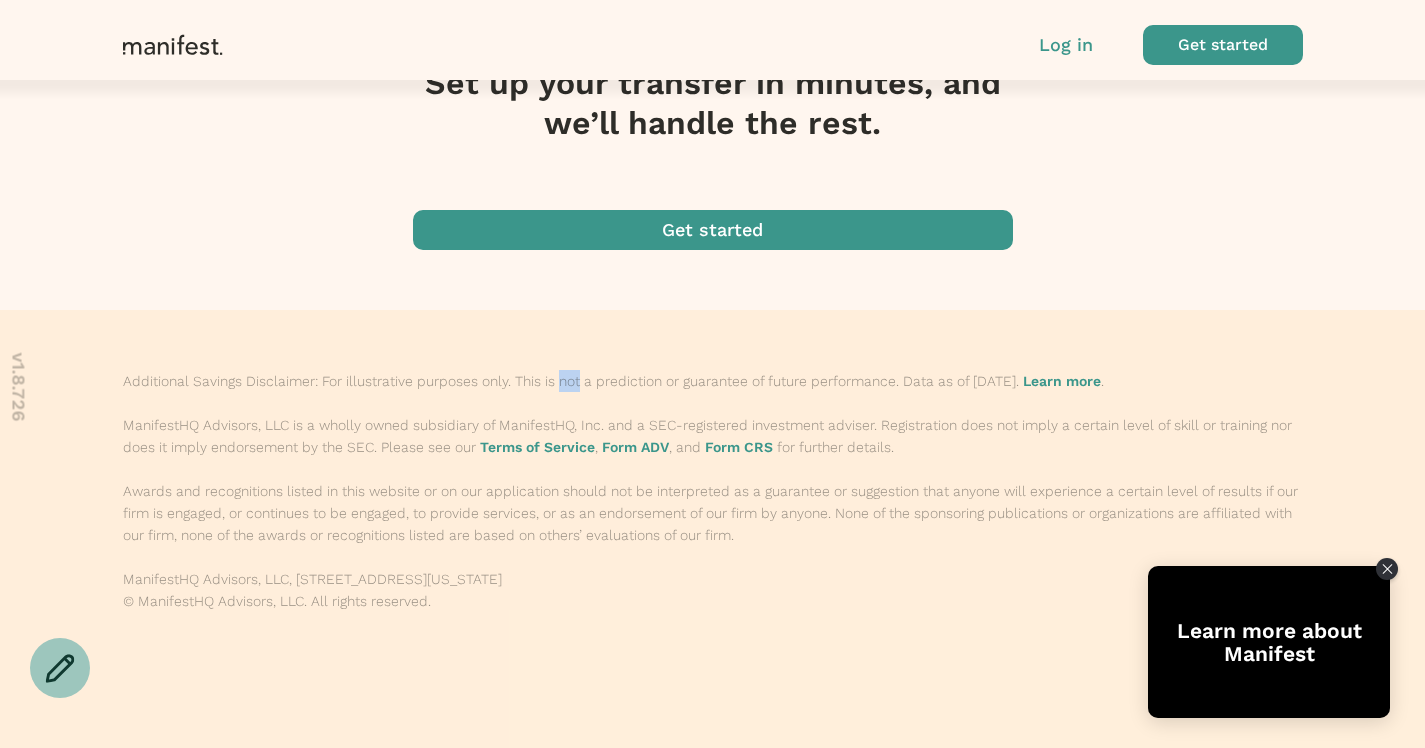 click on "Additional Savings Disclaimer: For illustrative purposes only. This is not a prediction or guarantee of future performance. Data as of [DATE].   Learn more . ManifestHQ Advisors, LLC is a wholly owned subsidiary of ManifestHQ, Inc. and a SEC-registered investment adviser. Registration does not imply a certain level of skill or training nor does it imply endorsement by the SEC. Please see our   Terms of Service ,   Form ADV , and   Form CRS   for further details. Awards and recognitions listed in this website or on our application should not be interpreted as a guarantee or suggestion that anyone will experience a certain level of results if our firm is engaged, or continues to be engaged, to provide services, or as an endorsement of our firm by anyone. None of the sponsoring publications or organizations are affiliated with our firm, none of the awards or recognitions listed are based on others’ evaluations of our firm. ManifestHQ Advisors, LLC, [STREET_ADDRESS][US_STATE]" at bounding box center [713, 491] 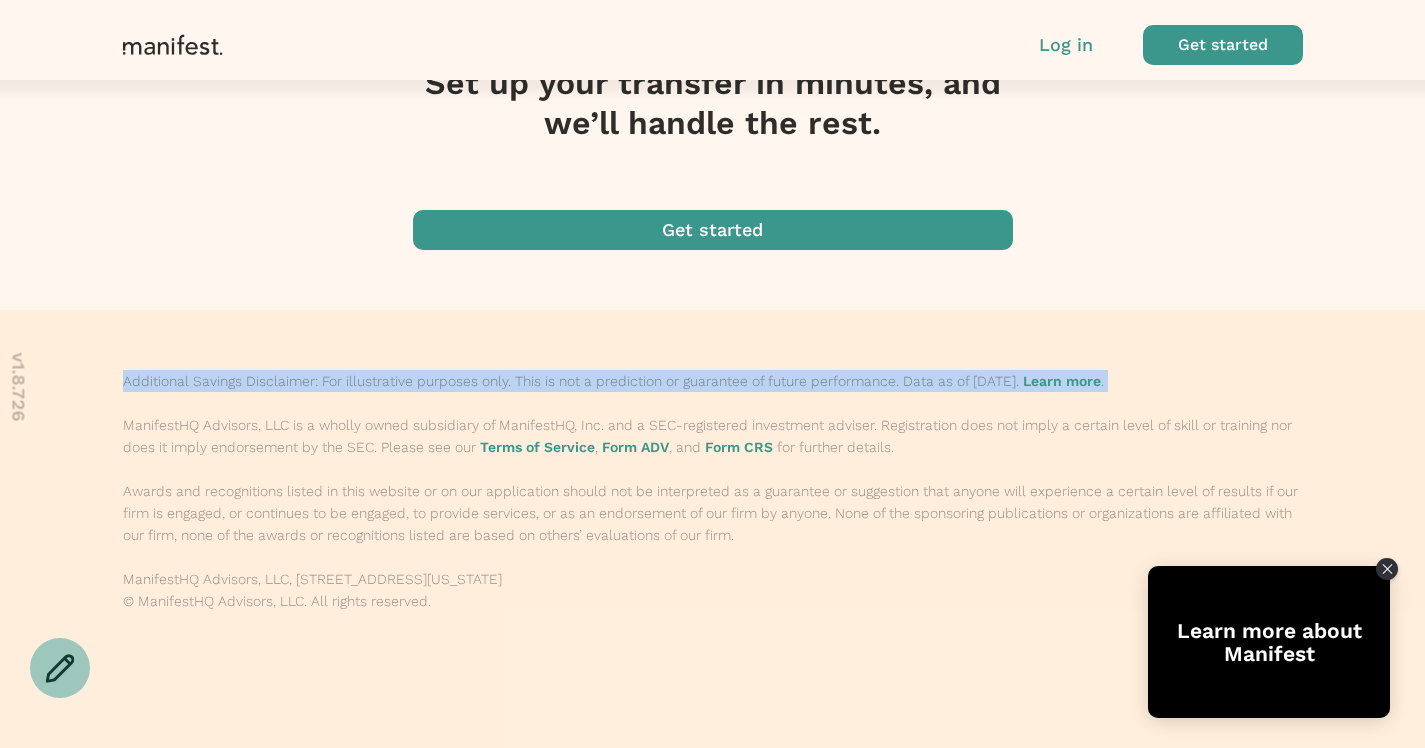 click on "Additional Savings Disclaimer: For illustrative purposes only. This is not a prediction or guarantee of future performance. Data as of [DATE].   Learn more . ManifestHQ Advisors, LLC is a wholly owned subsidiary of ManifestHQ, Inc. and a SEC-registered investment adviser. Registration does not imply a certain level of skill or training nor does it imply endorsement by the SEC. Please see our   Terms of Service ,   Form ADV , and   Form CRS   for further details. Awards and recognitions listed in this website or on our application should not be interpreted as a guarantee or suggestion that anyone will experience a certain level of results if our firm is engaged, or continues to be engaged, to provide services, or as an endorsement of our firm by anyone. None of the sponsoring publications or organizations are affiliated with our firm, none of the awards or recognitions listed are based on others’ evaluations of our firm. ManifestHQ Advisors, LLC, [STREET_ADDRESS][US_STATE]" at bounding box center [713, 491] 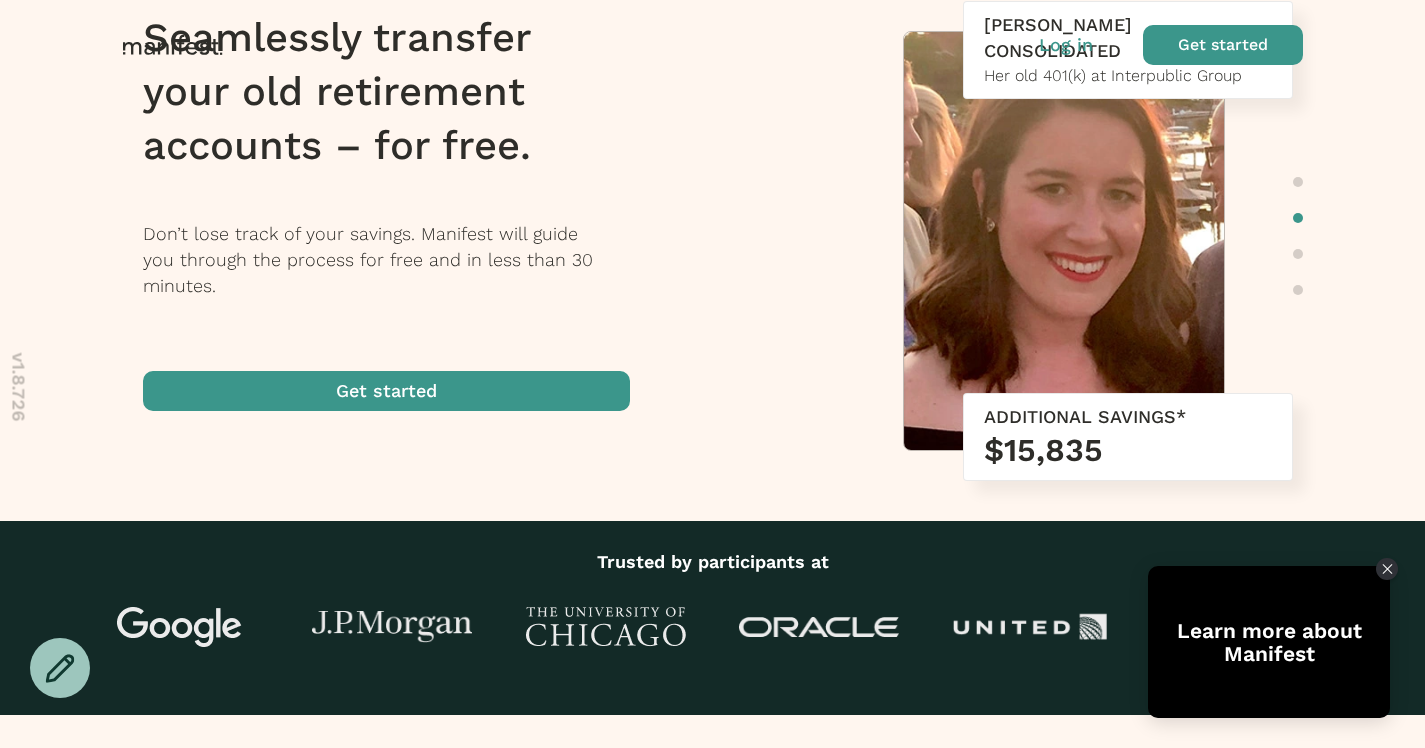 scroll, scrollTop: 0, scrollLeft: 0, axis: both 